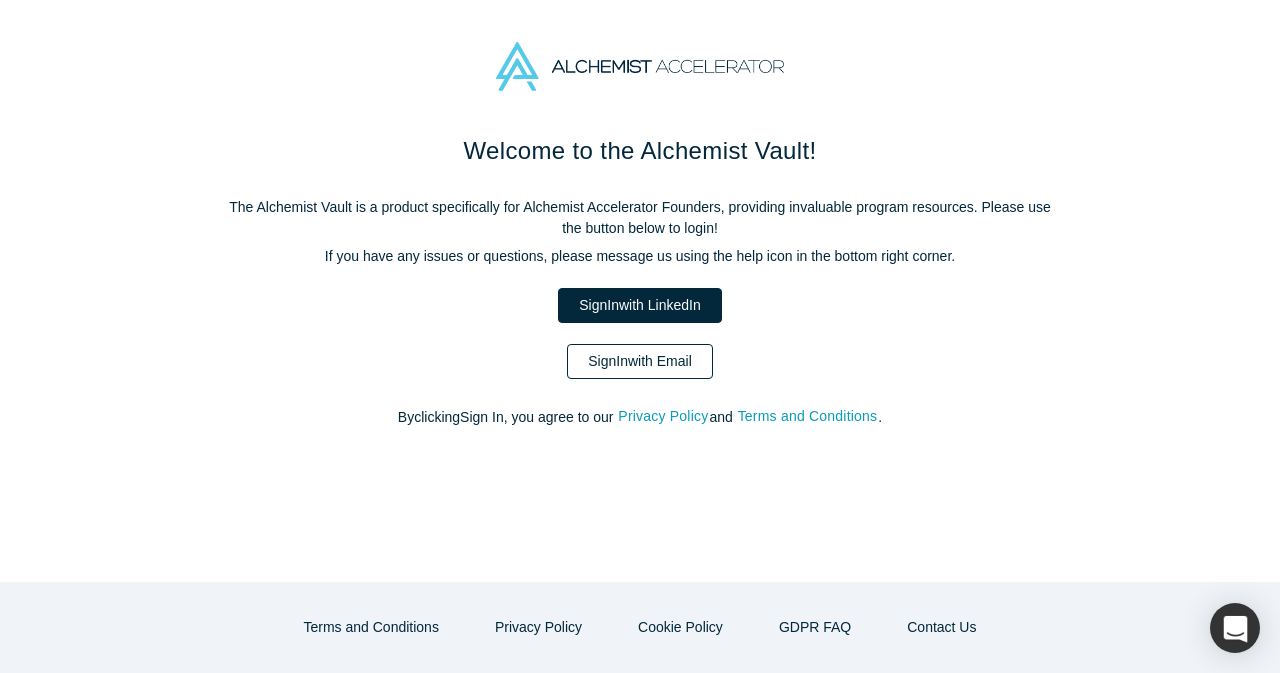 scroll, scrollTop: 0, scrollLeft: 0, axis: both 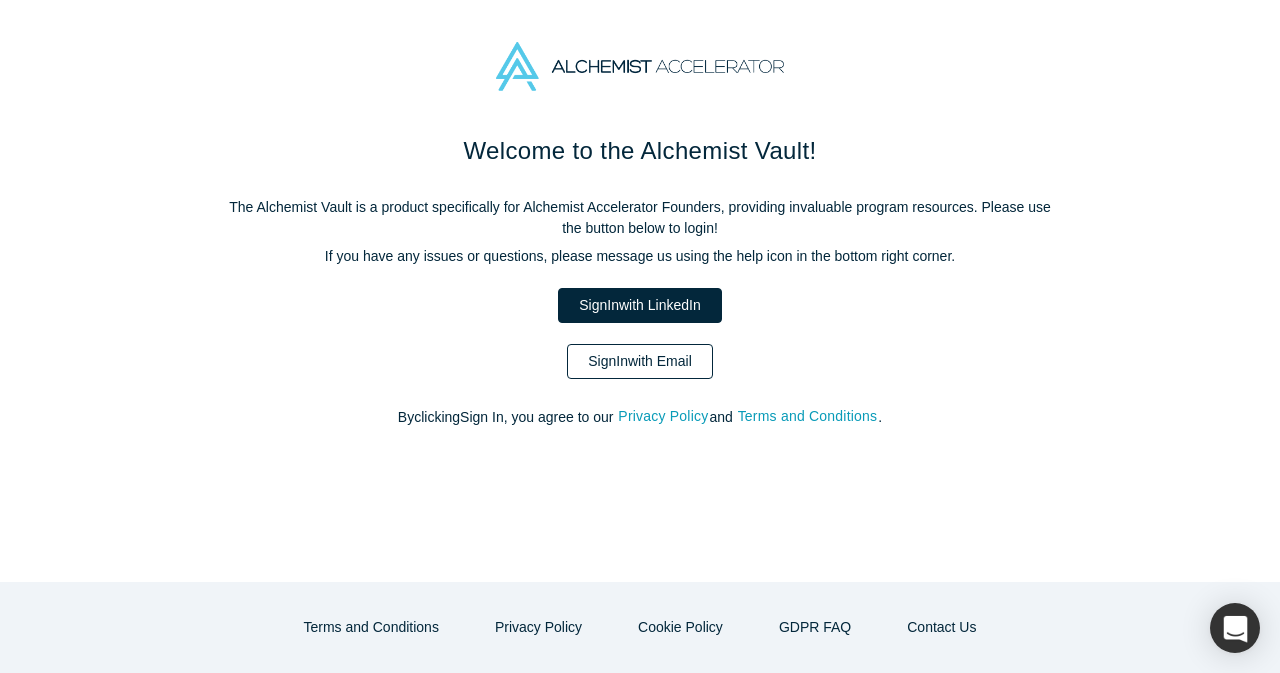 click on "Sign  In  with Email" at bounding box center [640, 361] 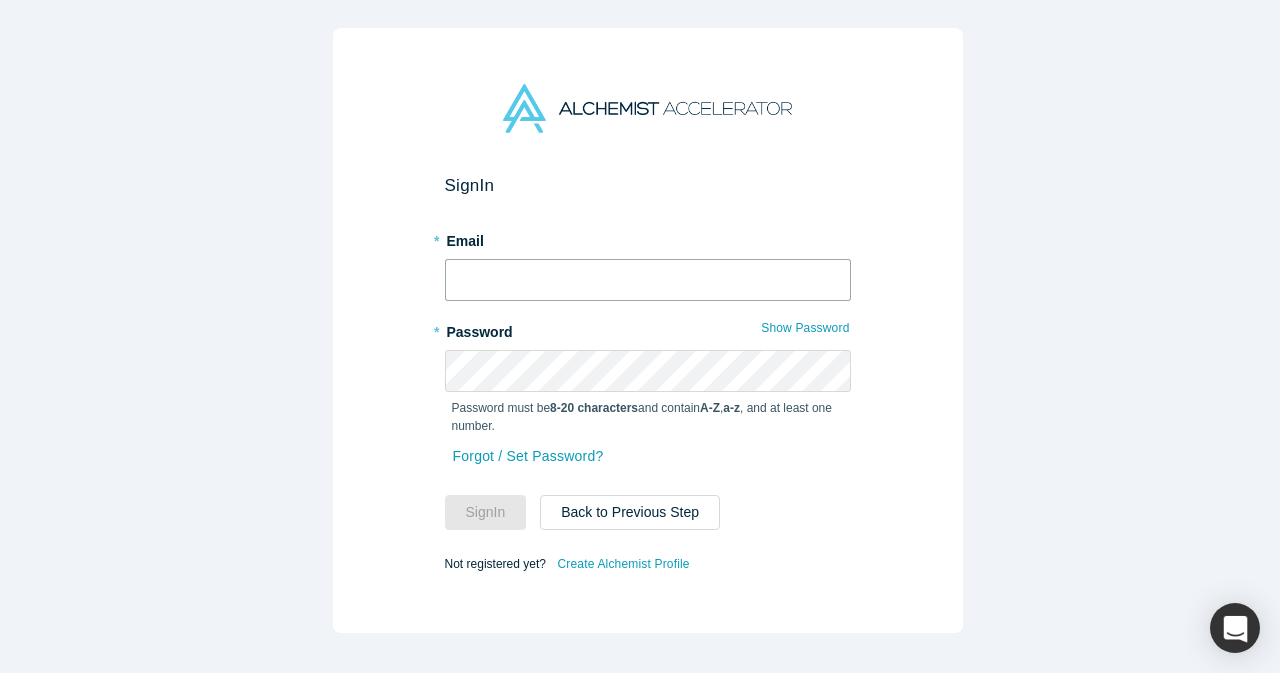 type on "[EMAIL]" 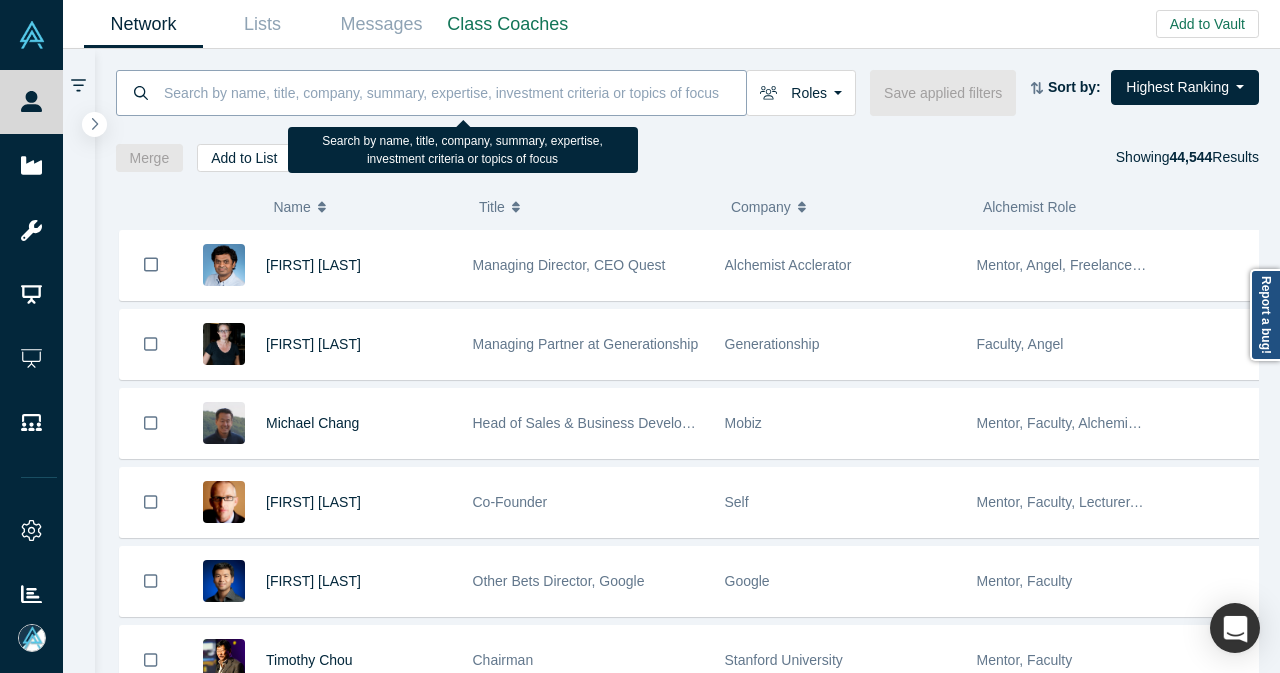 click at bounding box center [454, 92] 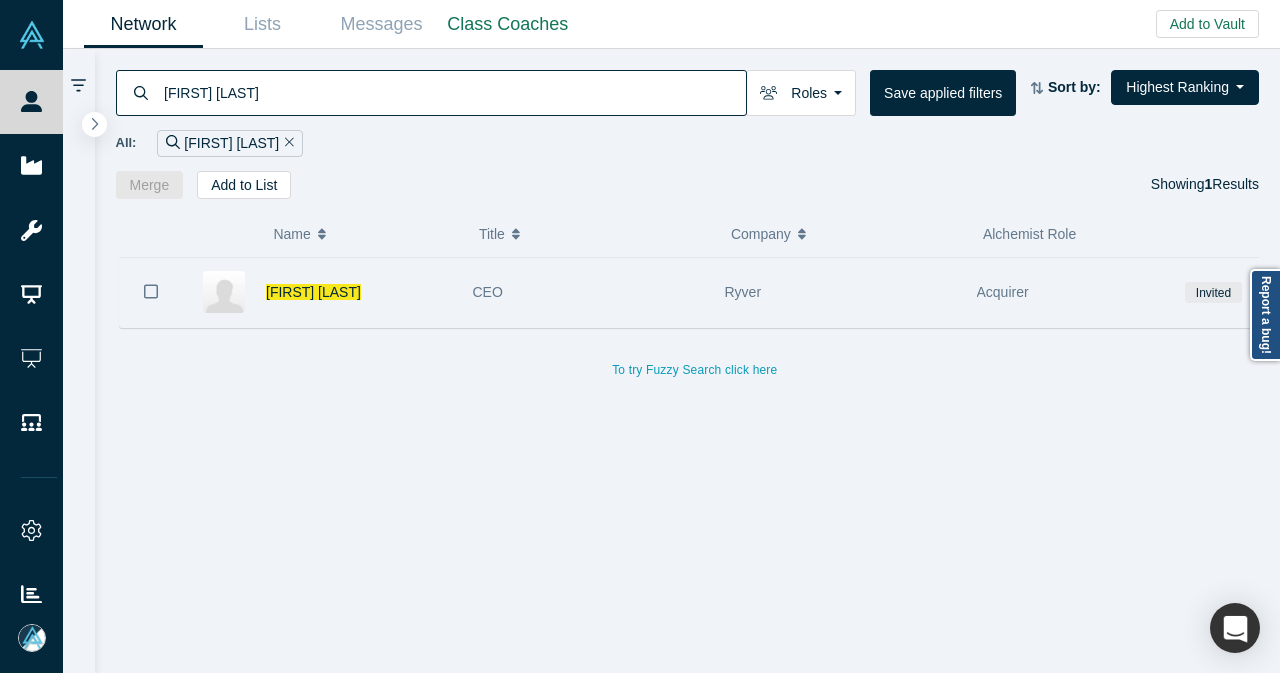 type on "[FIRST] [LAST]" 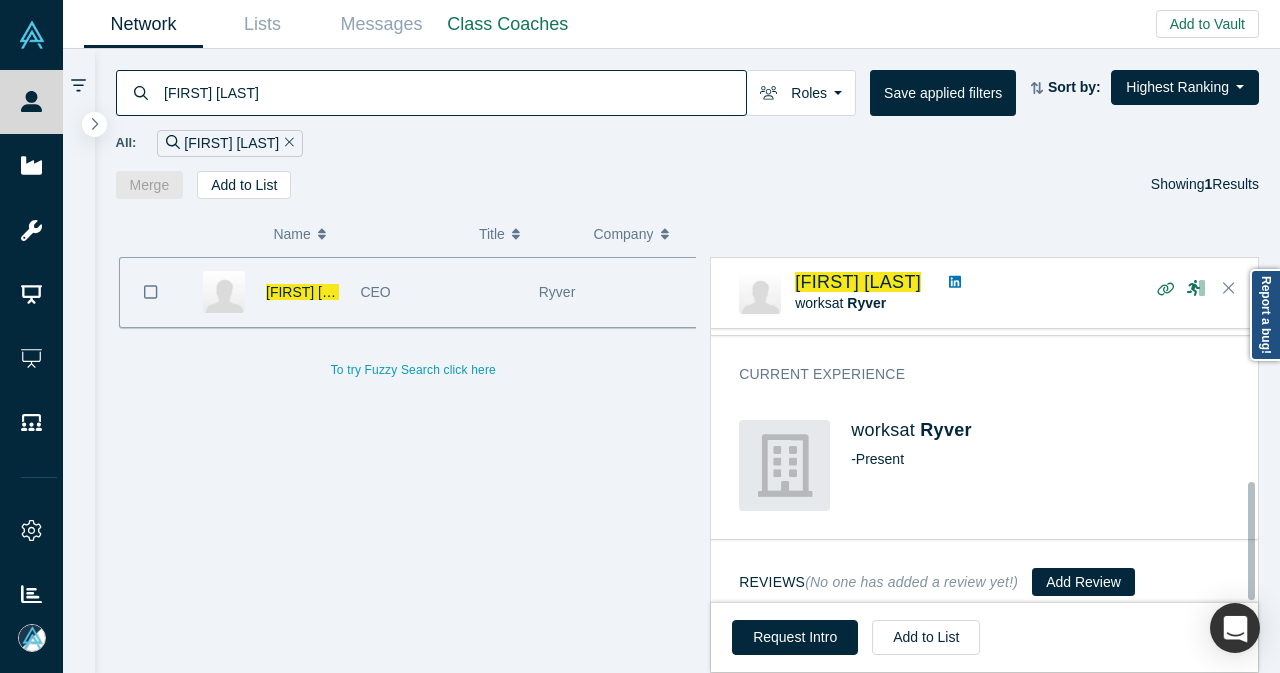 scroll, scrollTop: 0, scrollLeft: 0, axis: both 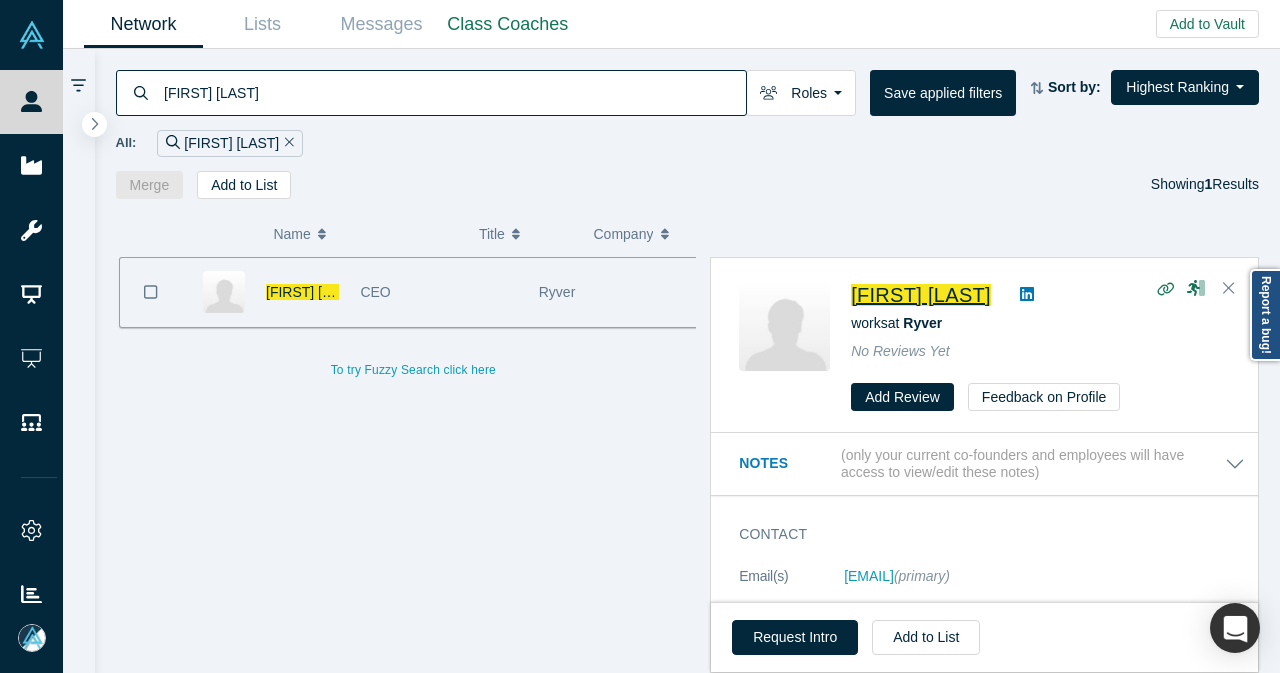 click on "[FIRST] [LAST]" at bounding box center [921, 295] 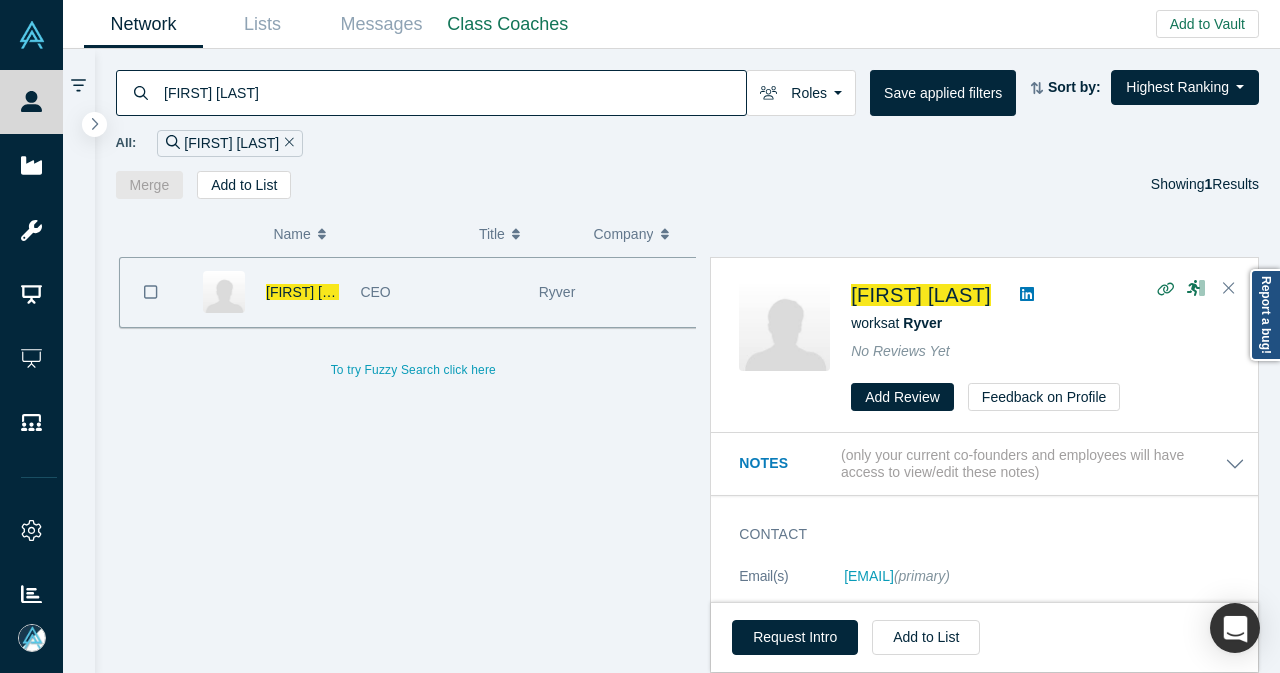 click 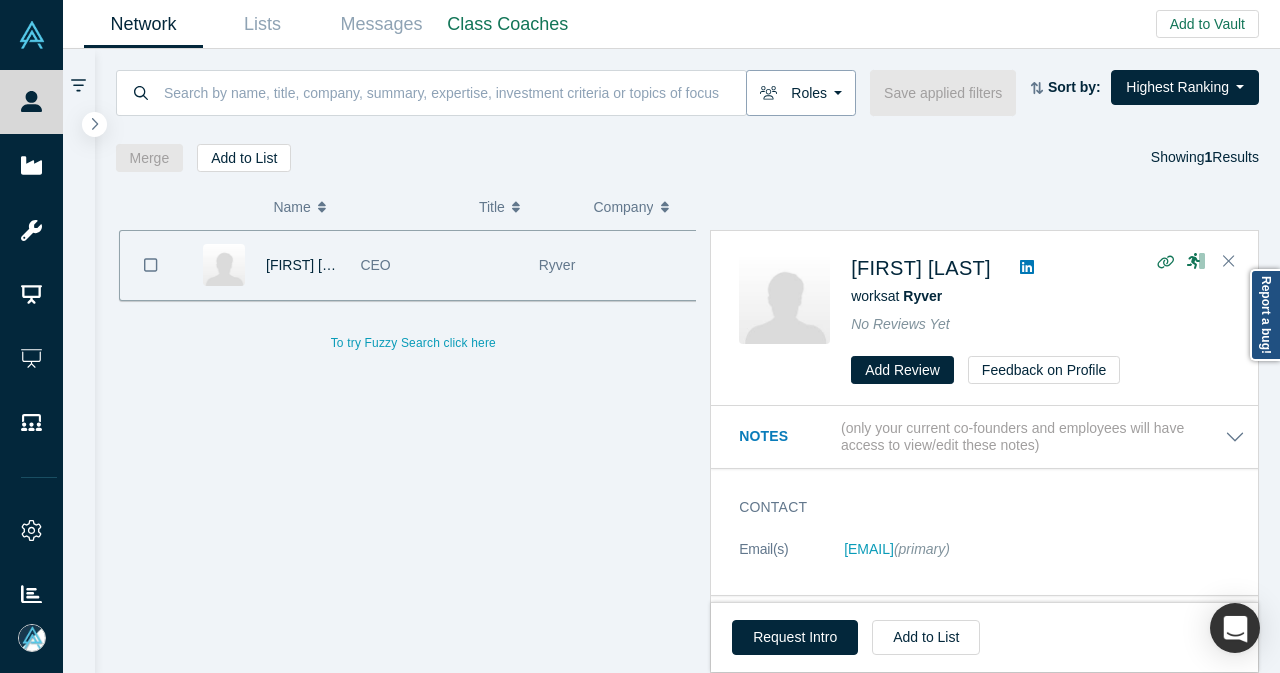 click on "Roles" at bounding box center (801, 93) 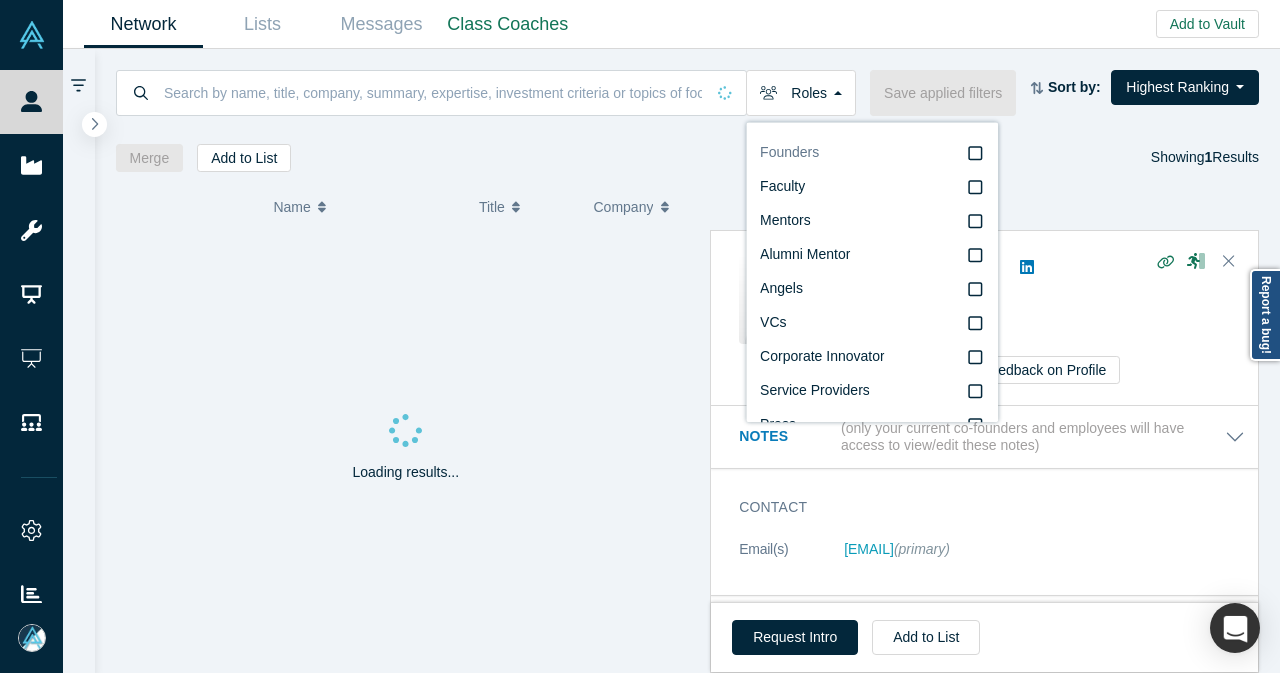 drag, startPoint x: 965, startPoint y: 192, endPoint x: 950, endPoint y: 192, distance: 15 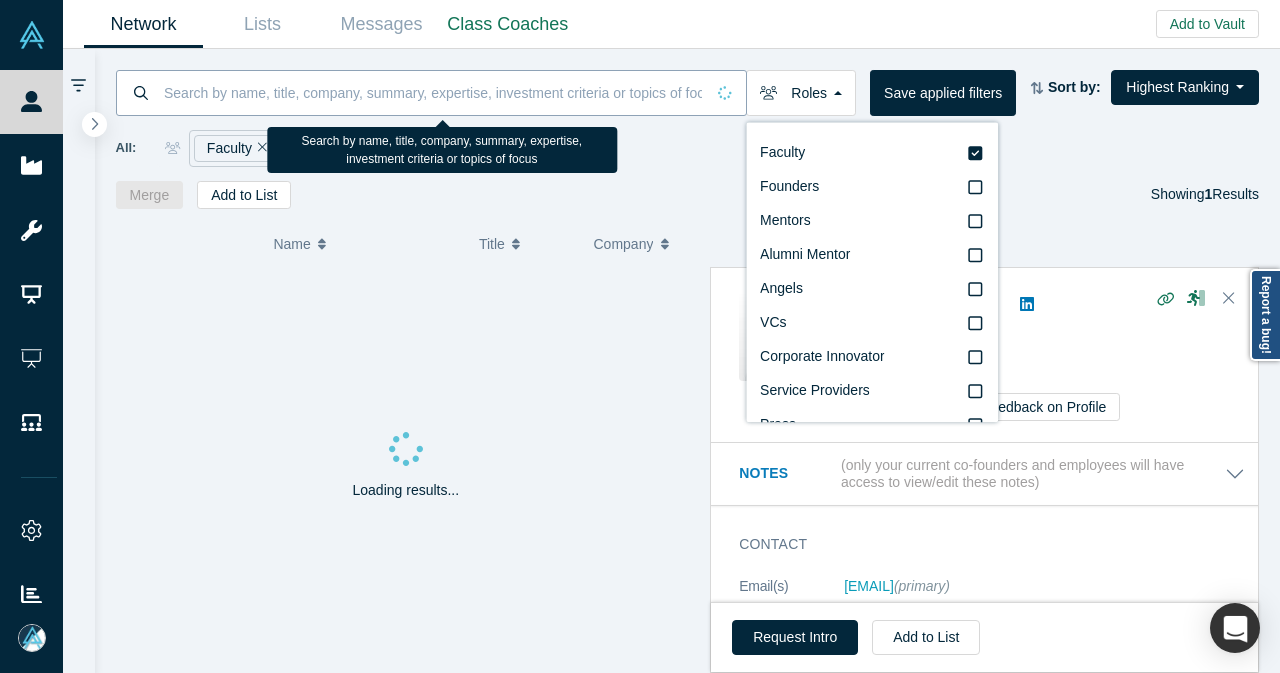 click at bounding box center (433, 92) 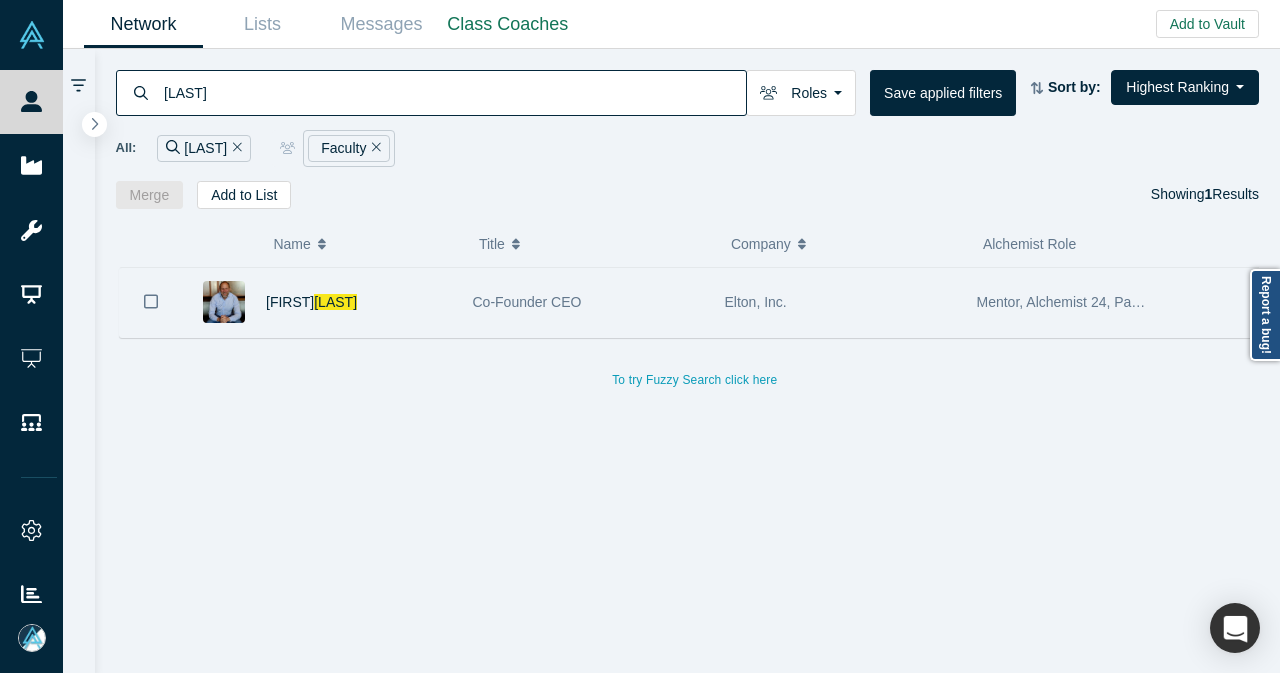 click on "Co-Founder CEO" at bounding box center [588, 302] 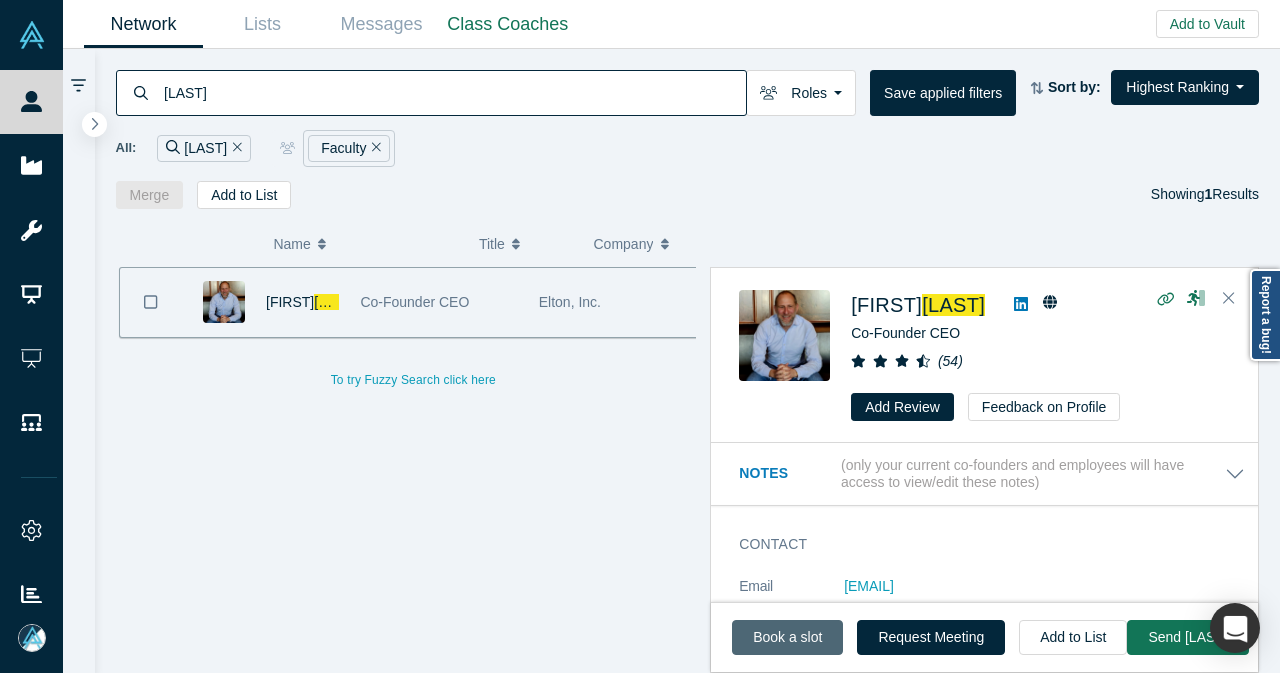 click on "Book a slot" at bounding box center (787, 637) 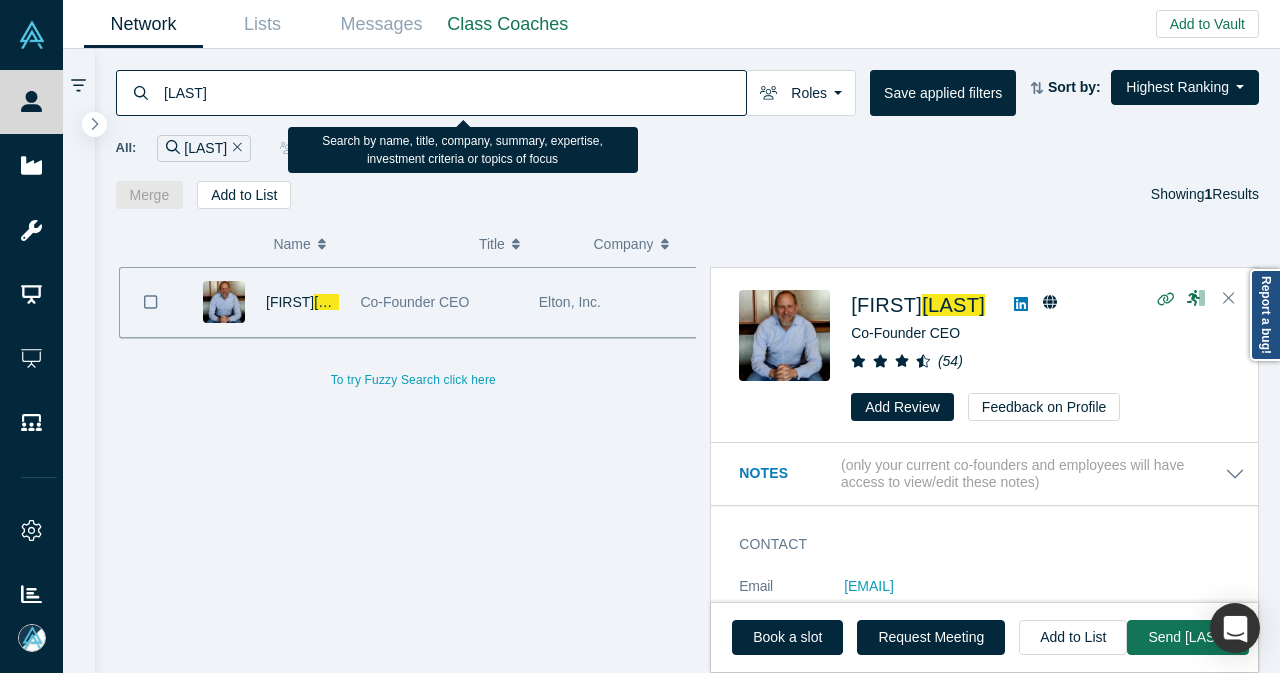 click on "[LAST]" at bounding box center (454, 92) 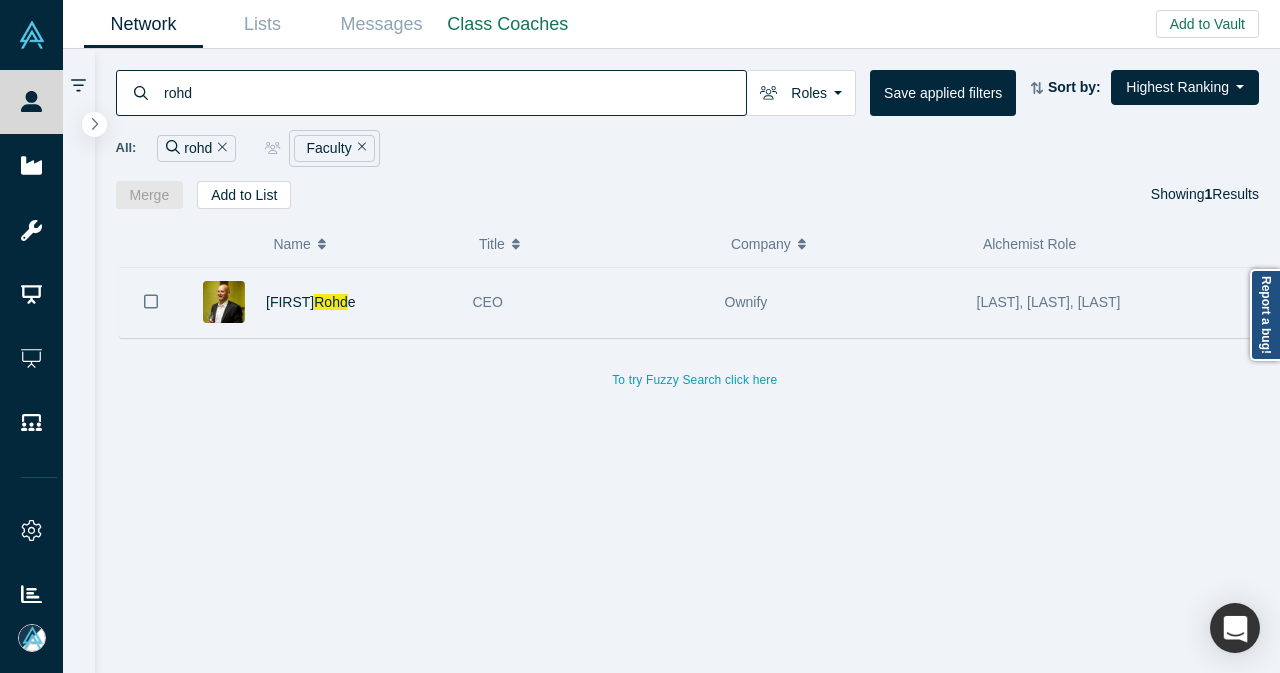 click on "[FIRST] [LAST]" at bounding box center [359, 302] 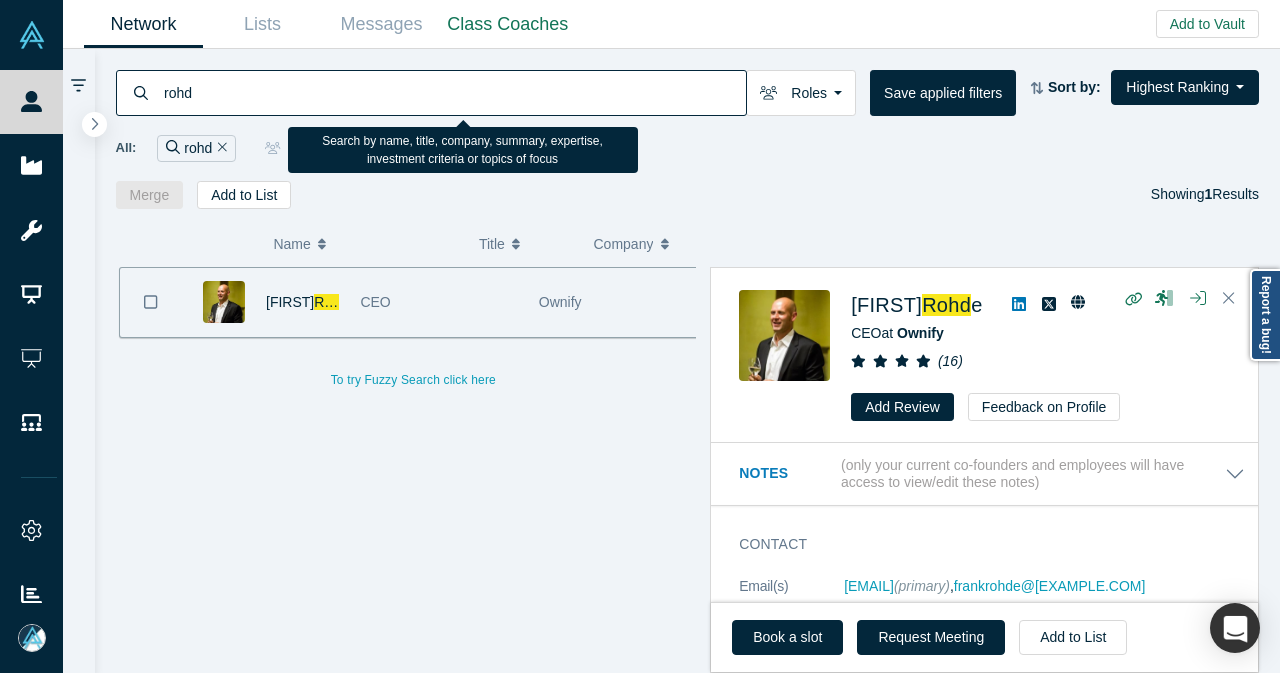 drag, startPoint x: 232, startPoint y: 100, endPoint x: 148, endPoint y: 97, distance: 84.05355 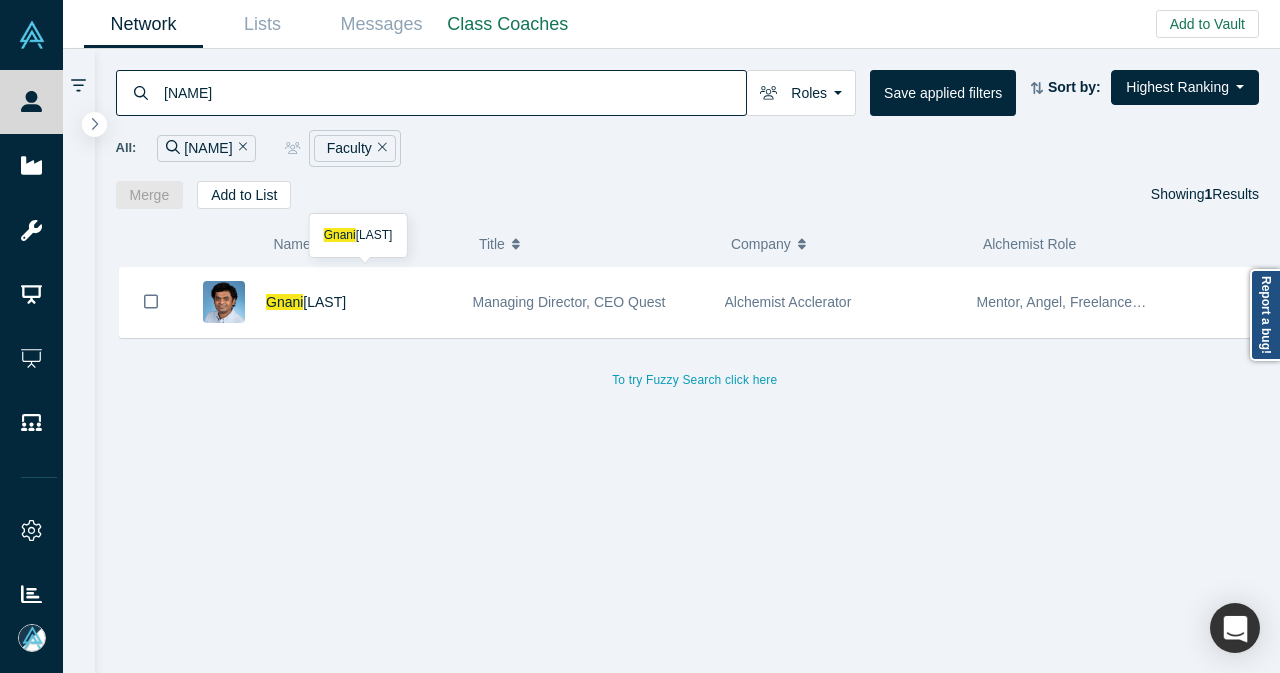 drag, startPoint x: 418, startPoint y: 311, endPoint x: 500, endPoint y: 384, distance: 109.786156 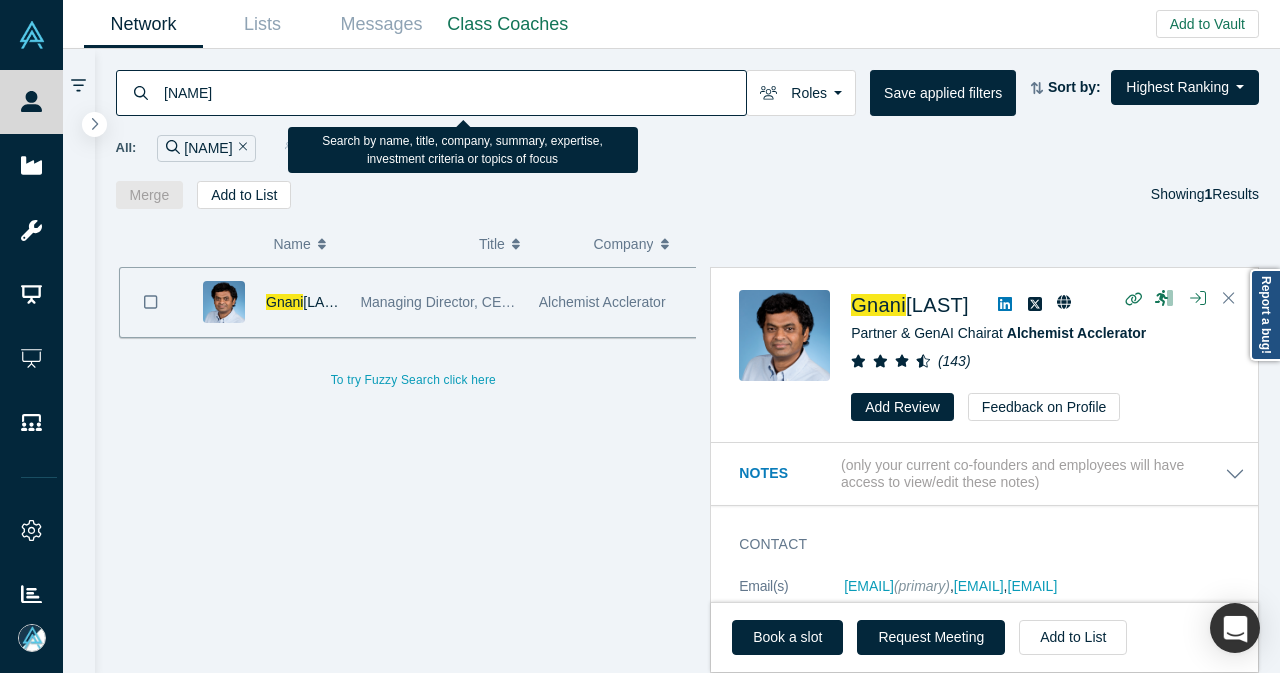 drag, startPoint x: 418, startPoint y: 94, endPoint x: 148, endPoint y: 109, distance: 270.41635 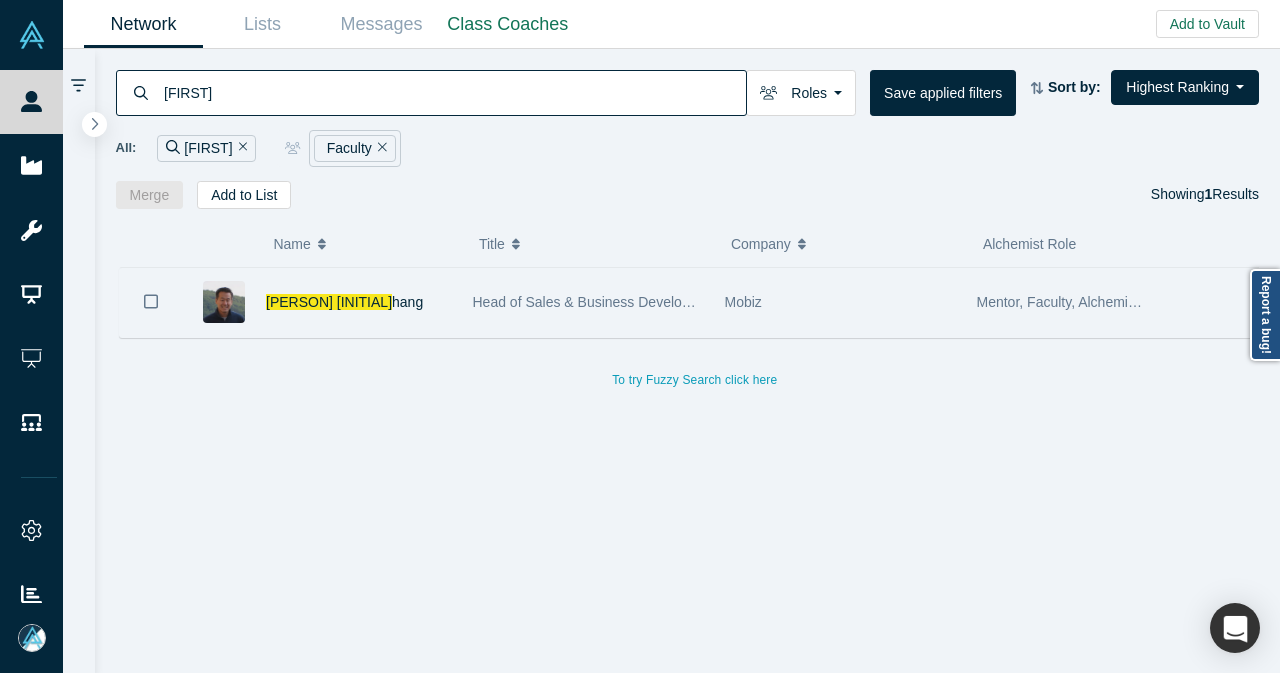 click on "[FIRST] [LAST]" at bounding box center (359, 302) 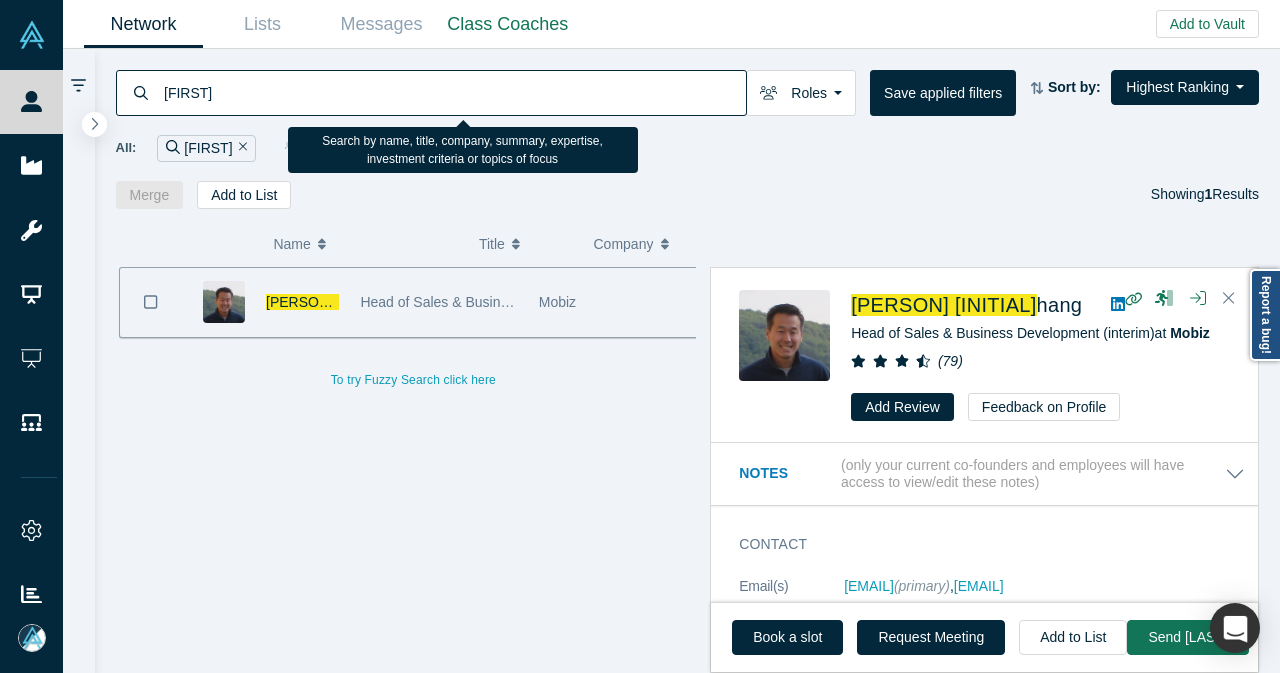 drag, startPoint x: 350, startPoint y: 103, endPoint x: 154, endPoint y: 118, distance: 196.57314 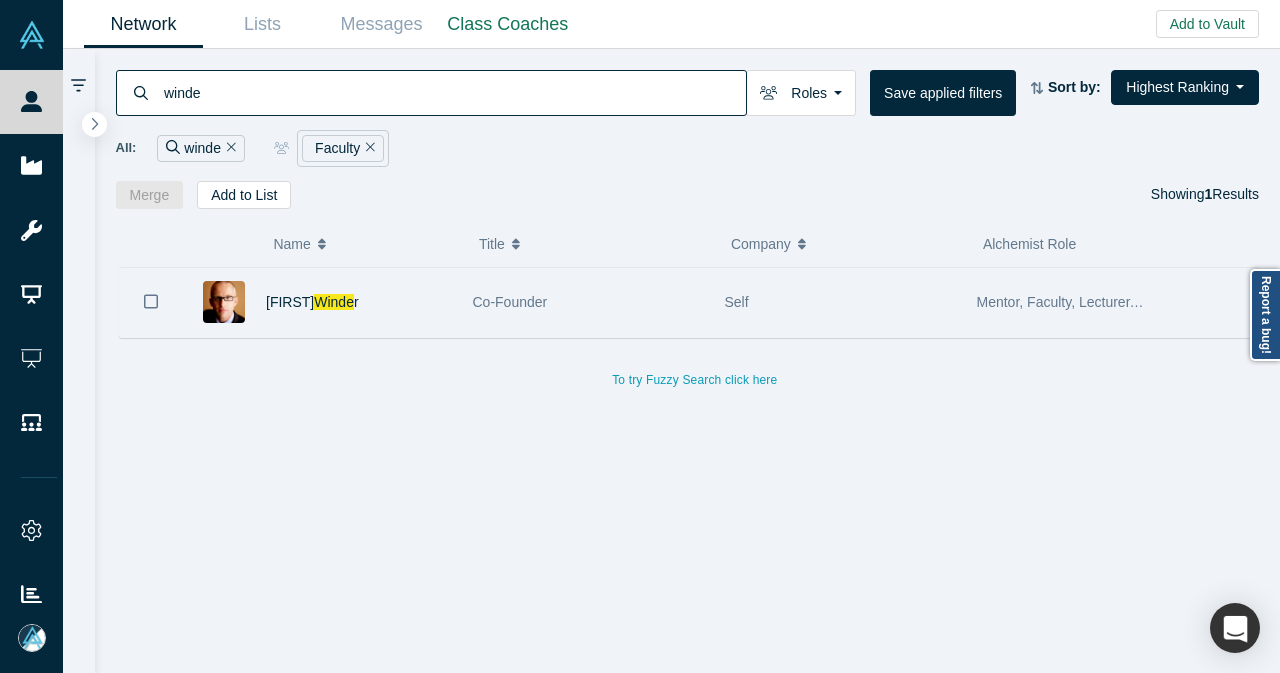 click on "[FIRST] [LAST]" at bounding box center (359, 302) 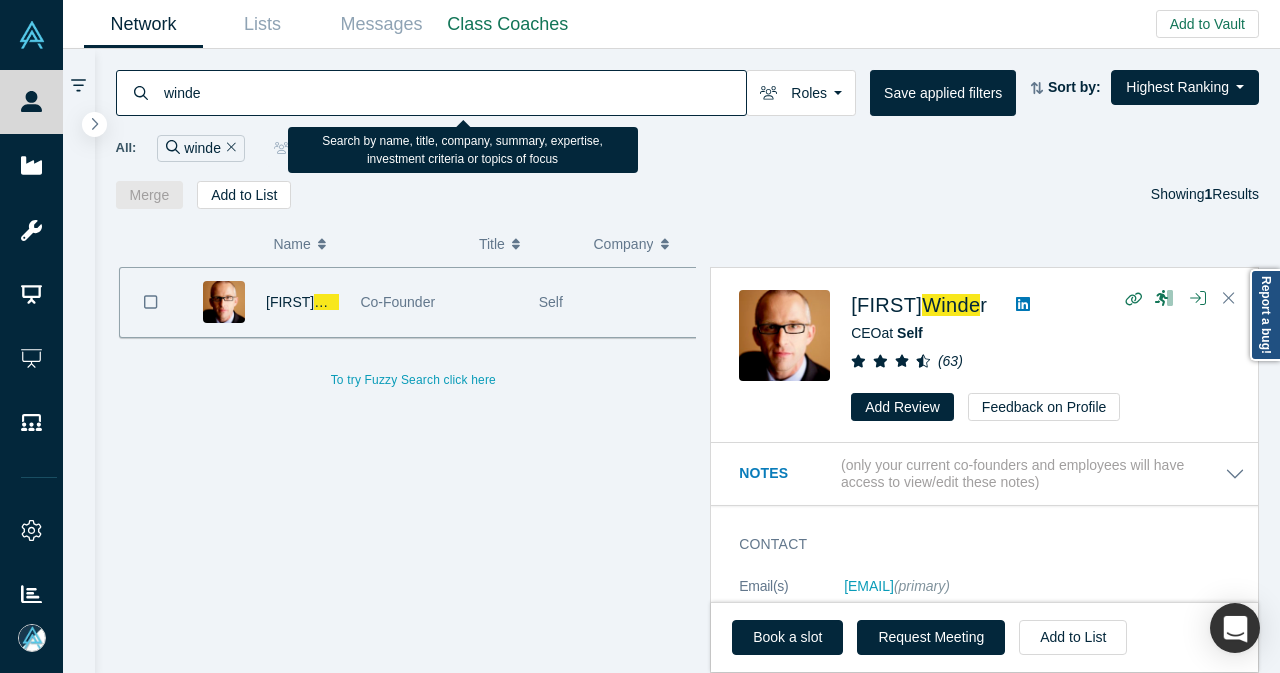 drag, startPoint x: 243, startPoint y: 103, endPoint x: 144, endPoint y: 123, distance: 101 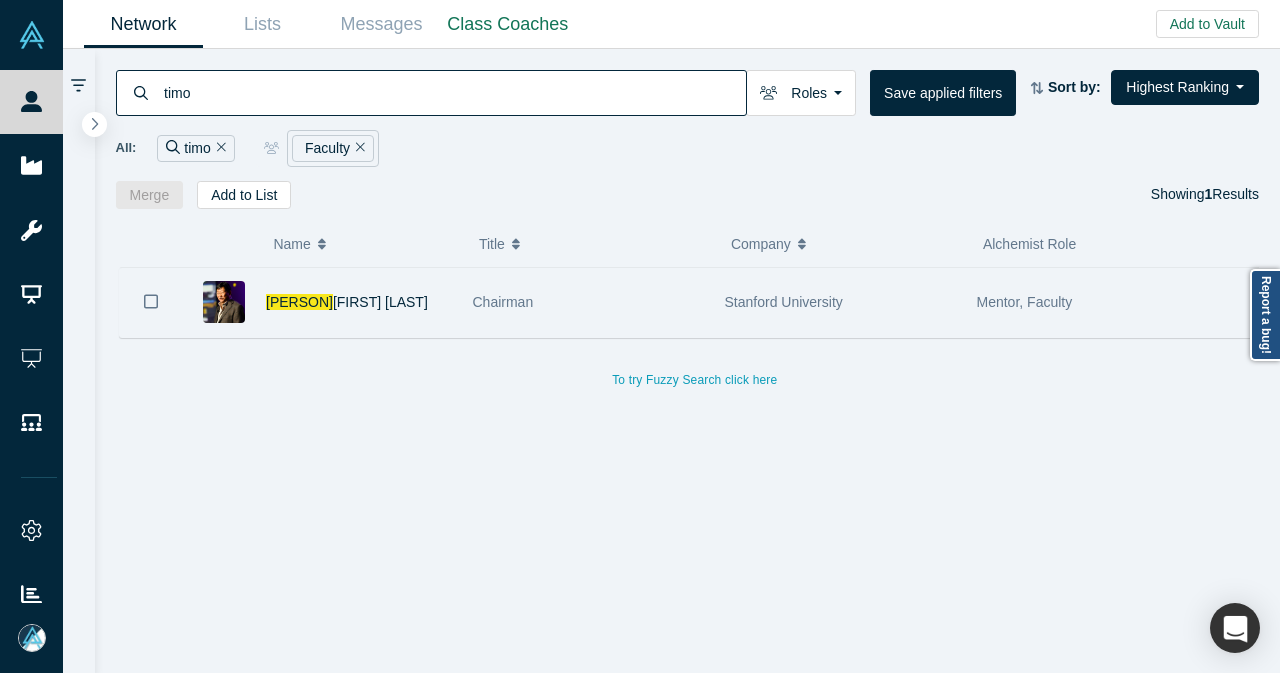 click on "[FIRST] [LAST]" at bounding box center (359, 302) 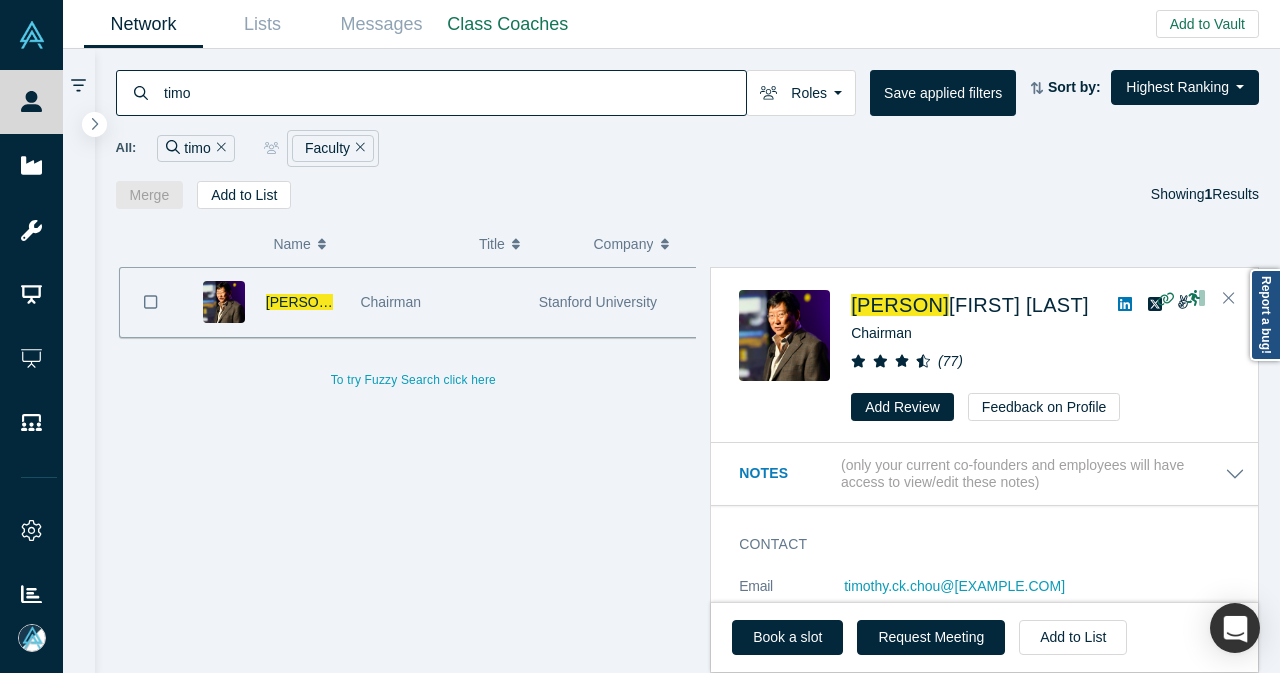 drag, startPoint x: 222, startPoint y: 92, endPoint x: 155, endPoint y: 103, distance: 67.89698 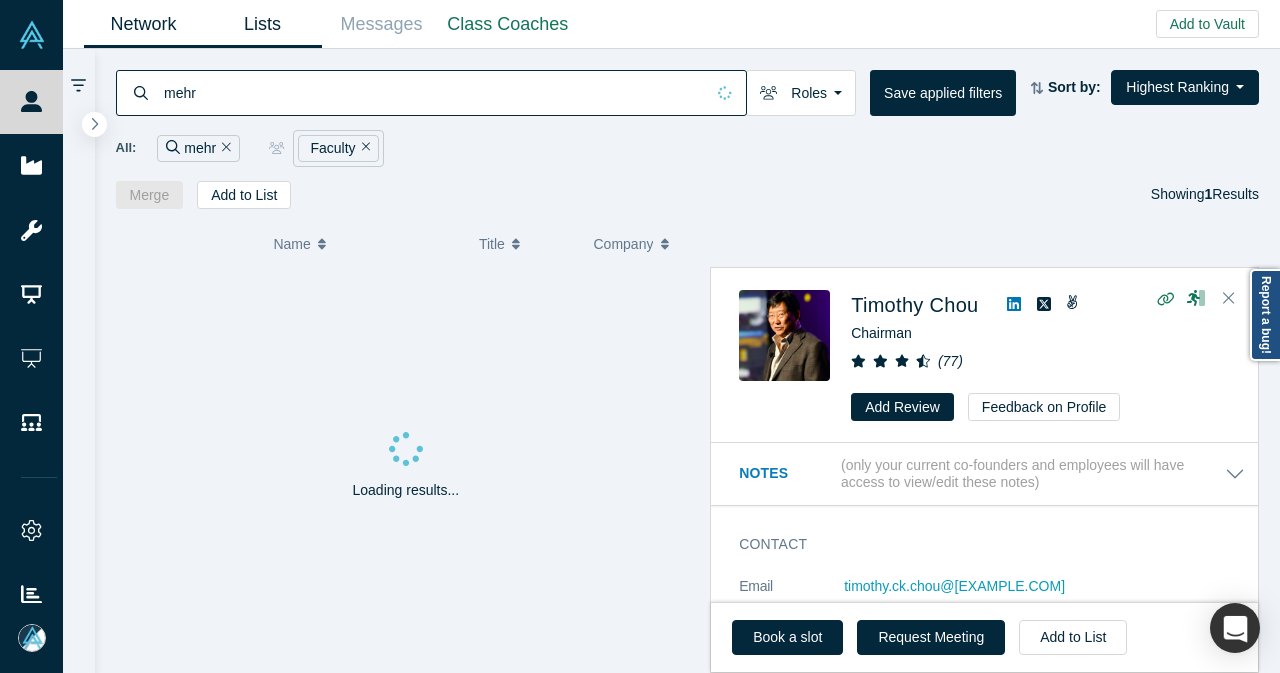 type on "mehr" 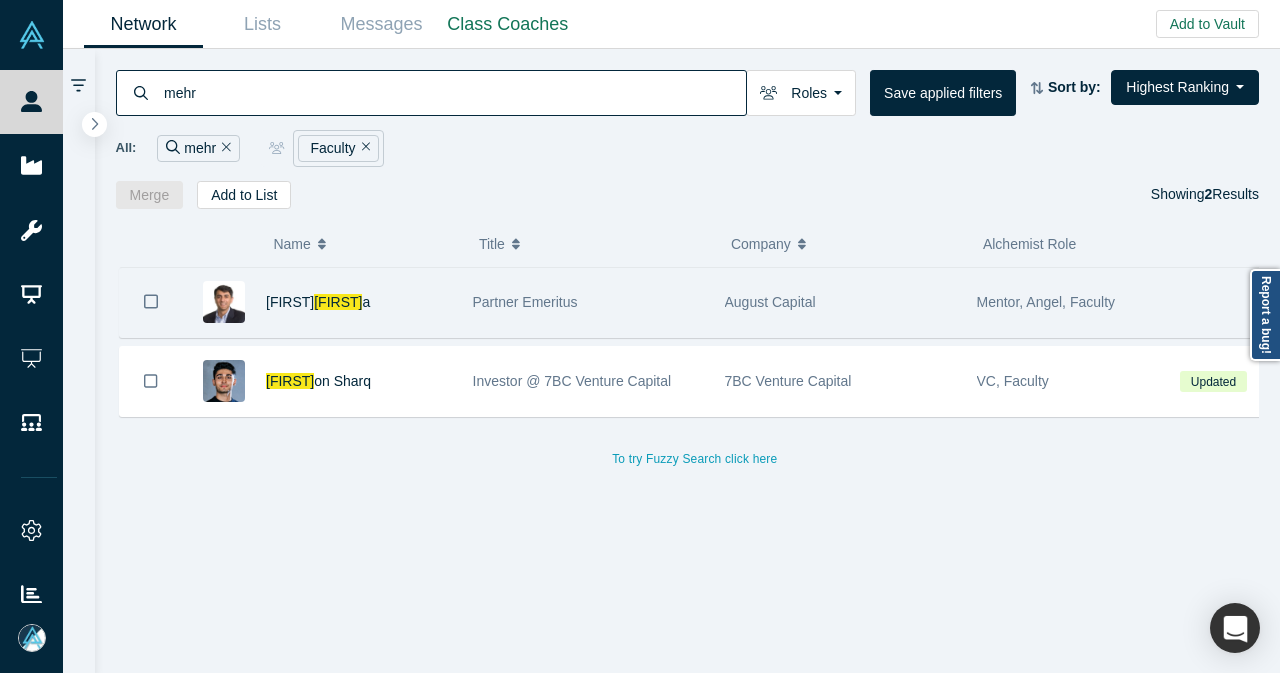 click on "[FIRST] [LAST]" at bounding box center [359, 302] 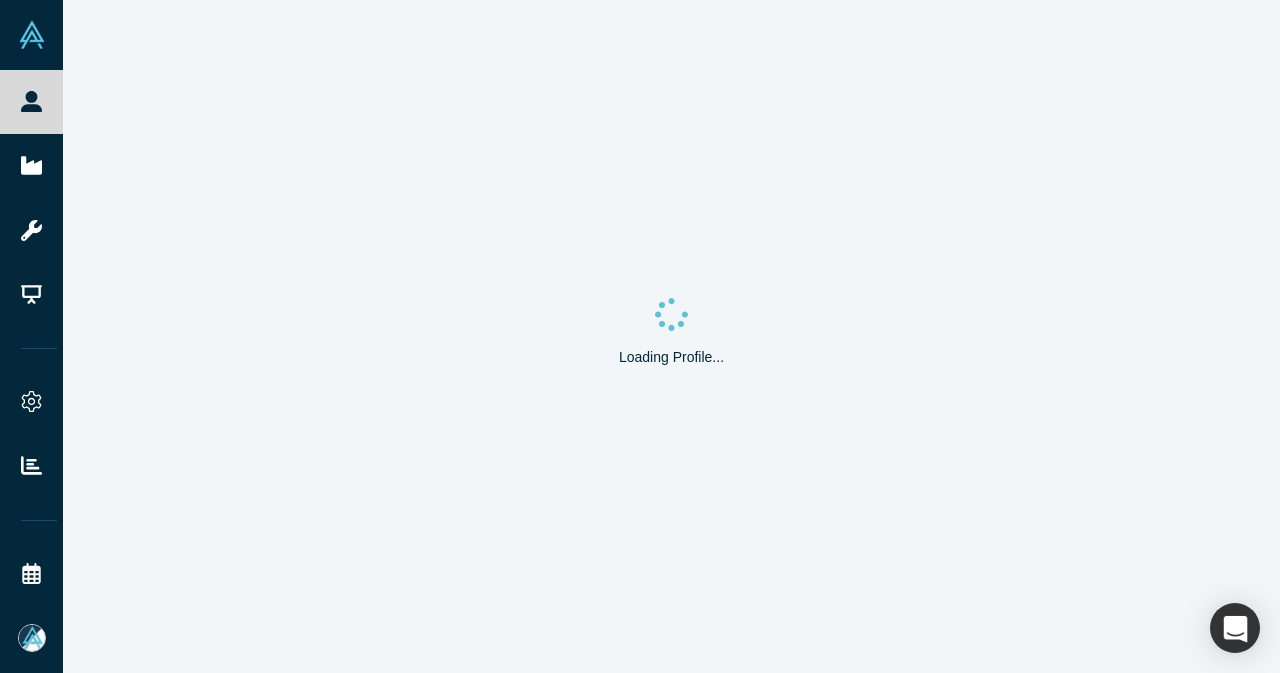 scroll, scrollTop: 0, scrollLeft: 0, axis: both 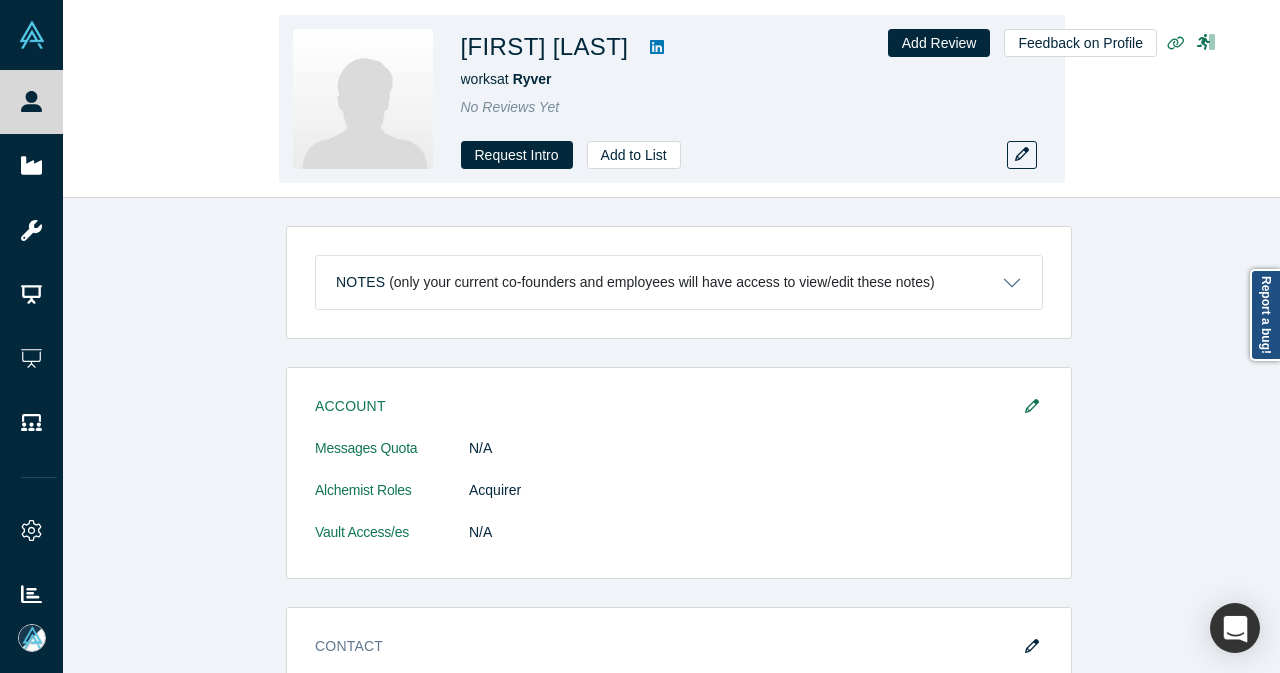 click 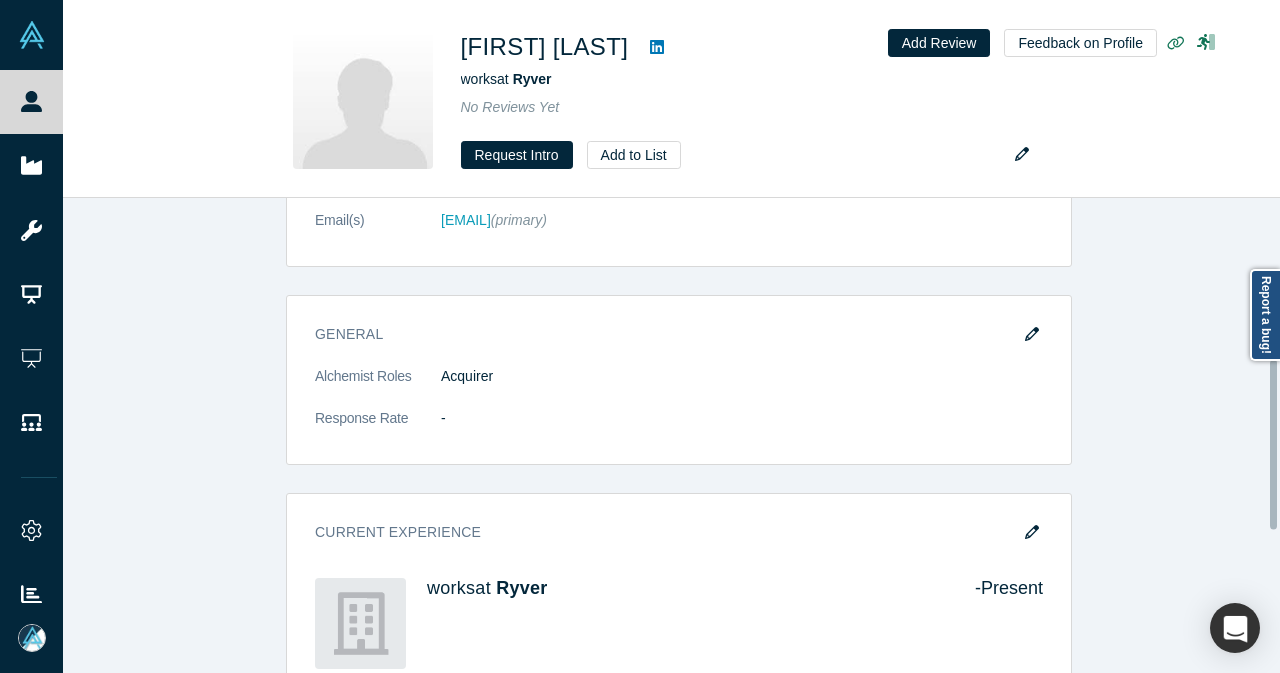scroll, scrollTop: 448, scrollLeft: 0, axis: vertical 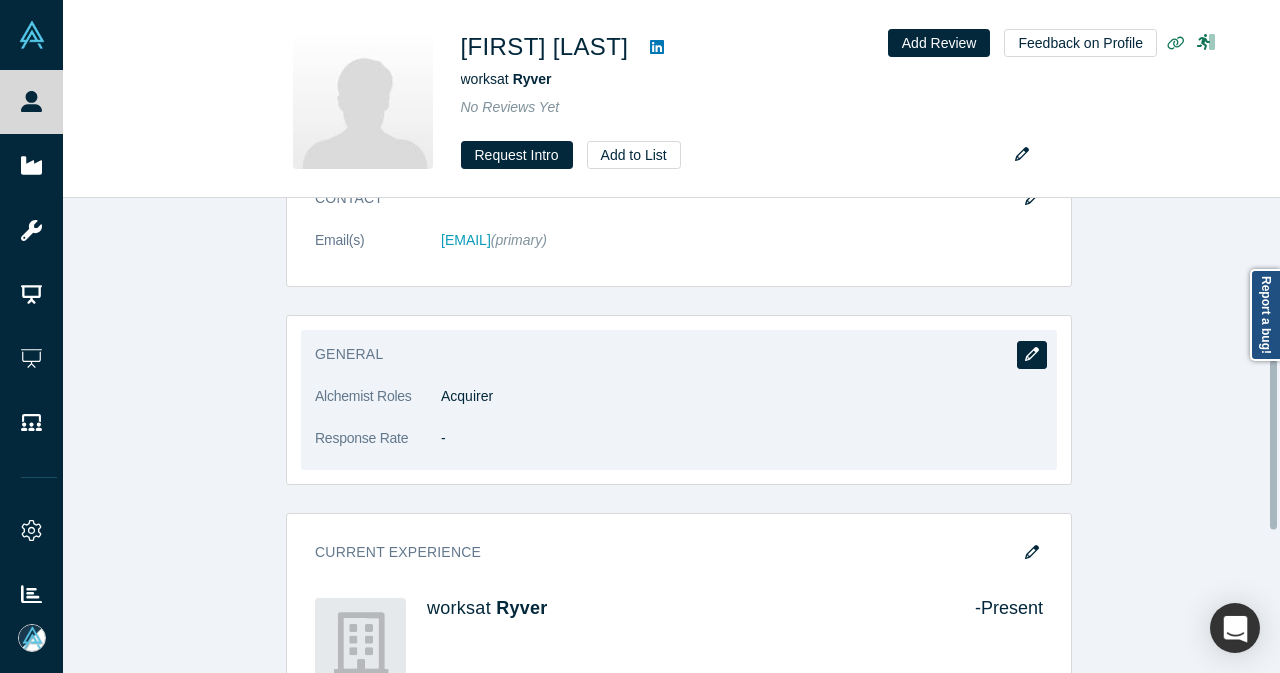click at bounding box center [1032, 355] 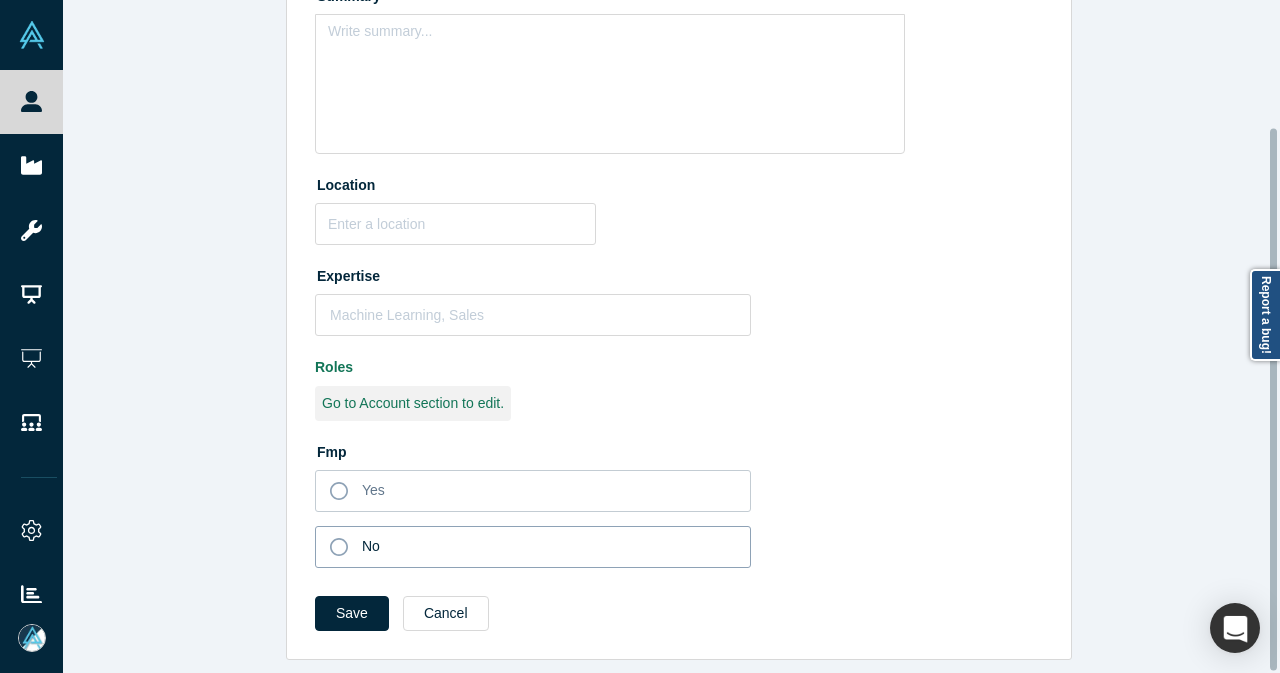 scroll, scrollTop: 157, scrollLeft: 0, axis: vertical 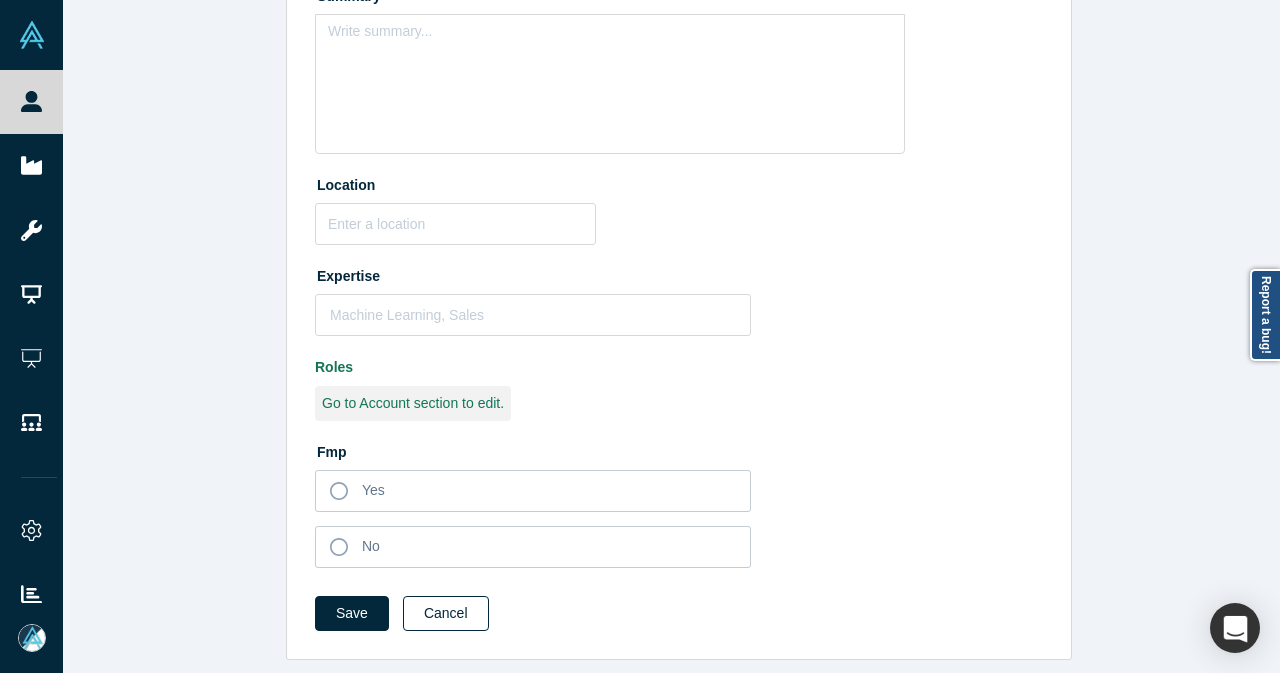 drag, startPoint x: 422, startPoint y: 597, endPoint x: 432, endPoint y: 588, distance: 13.453624 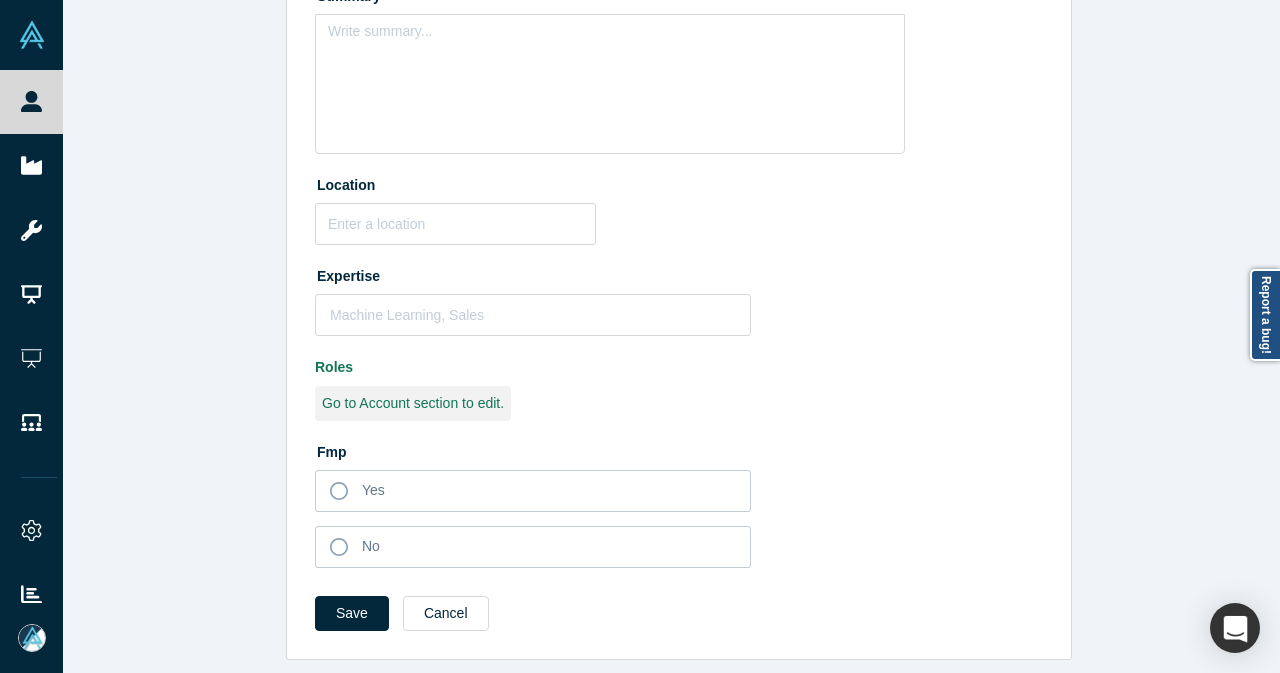 click on "Cancel" at bounding box center [446, 613] 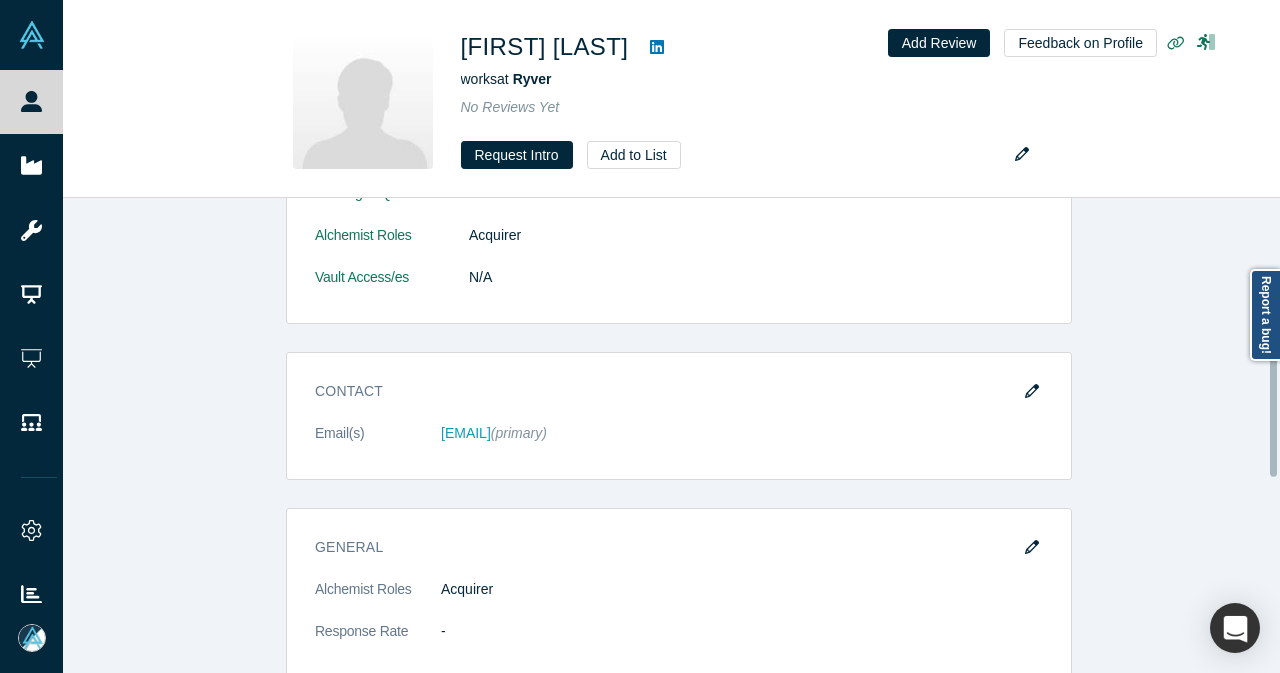 scroll, scrollTop: 300, scrollLeft: 0, axis: vertical 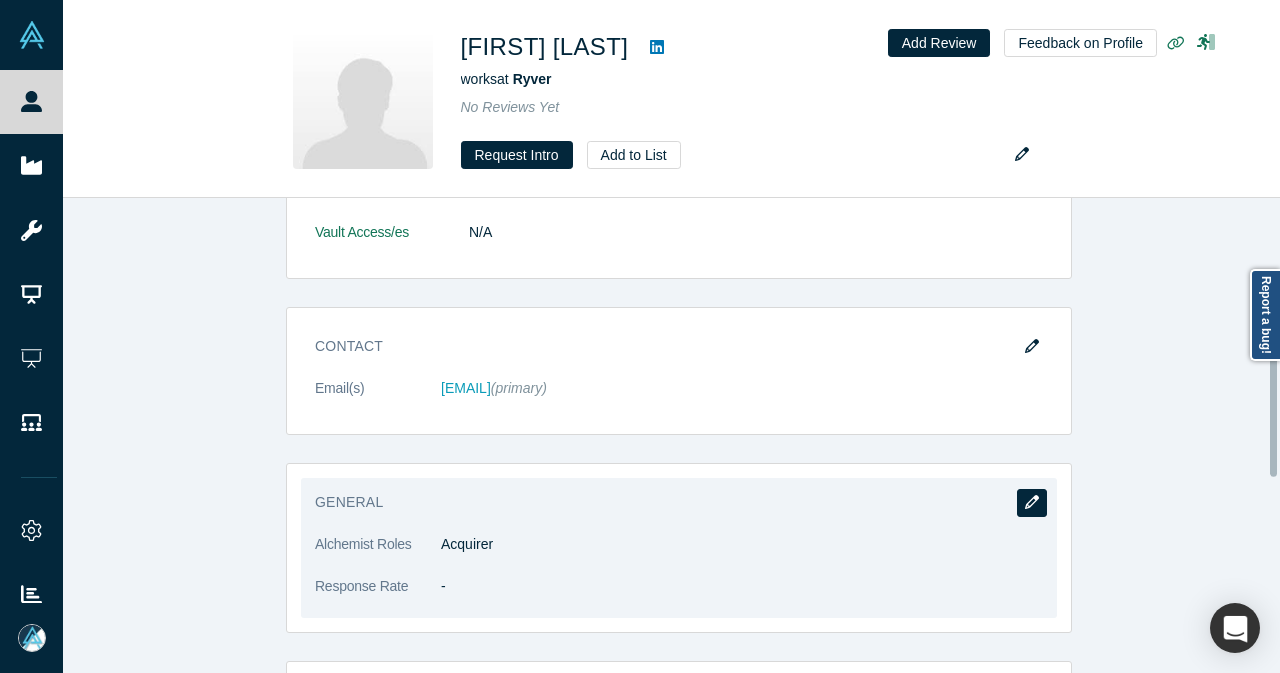 click 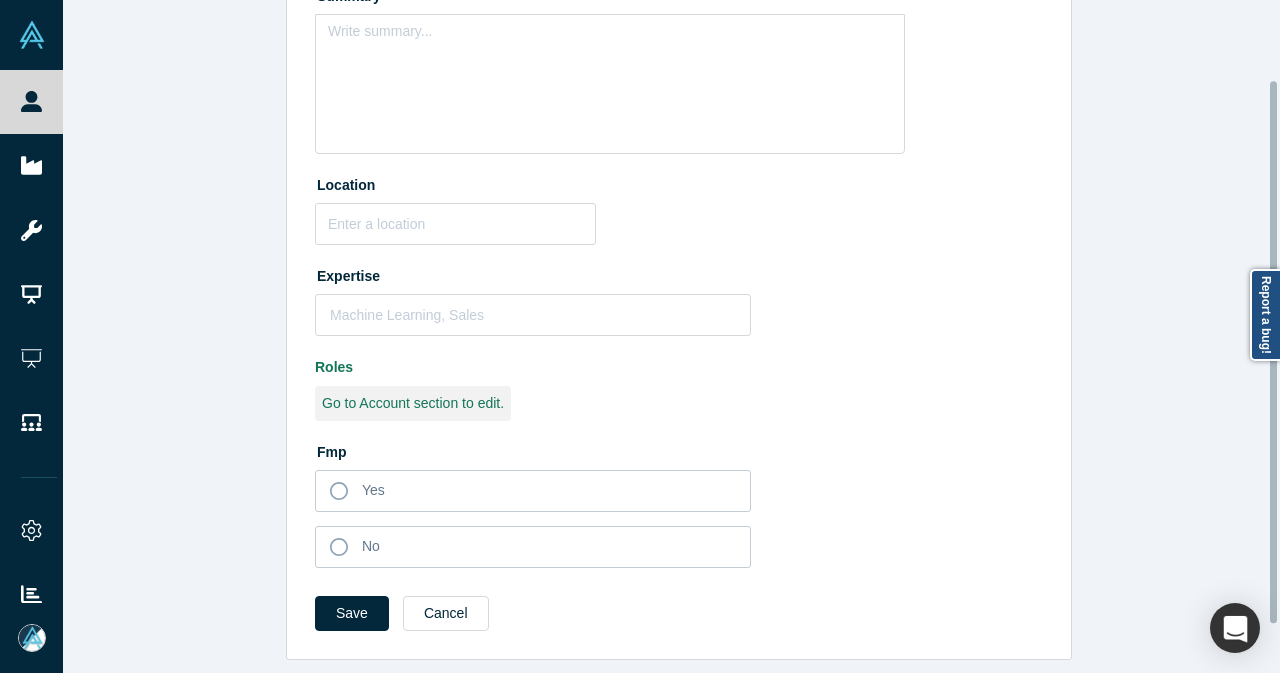 scroll, scrollTop: 157, scrollLeft: 0, axis: vertical 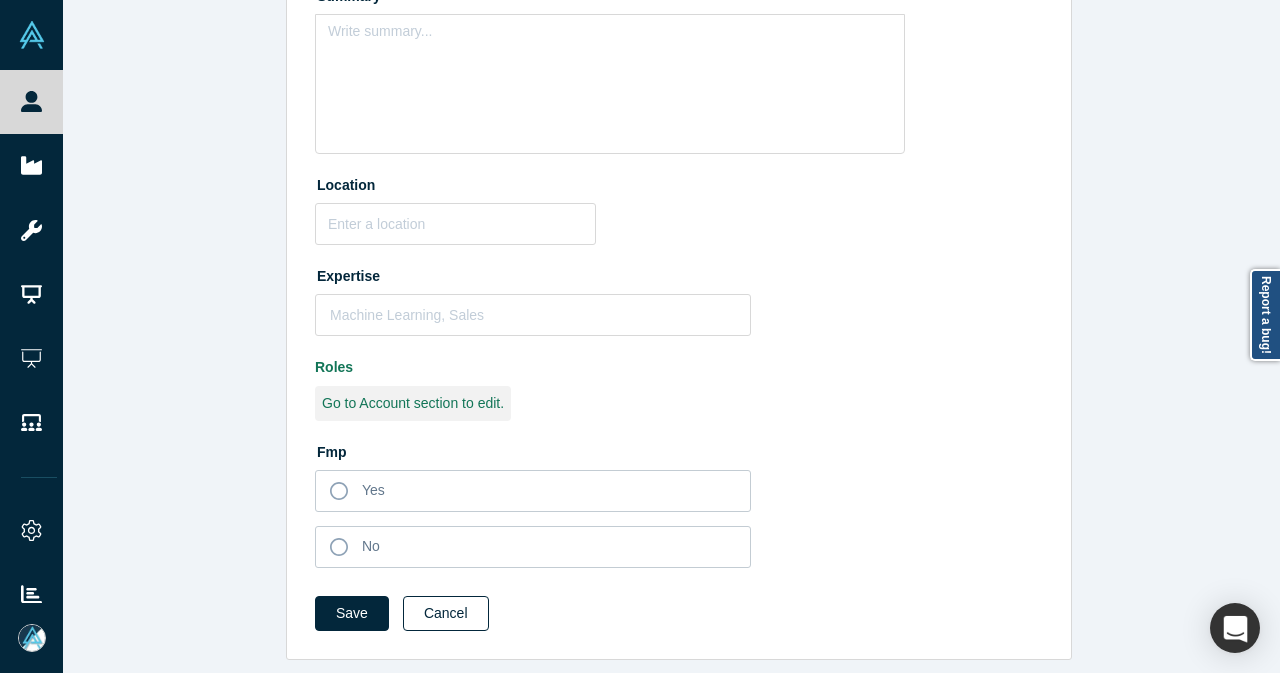 click on "Cancel" at bounding box center [446, 613] 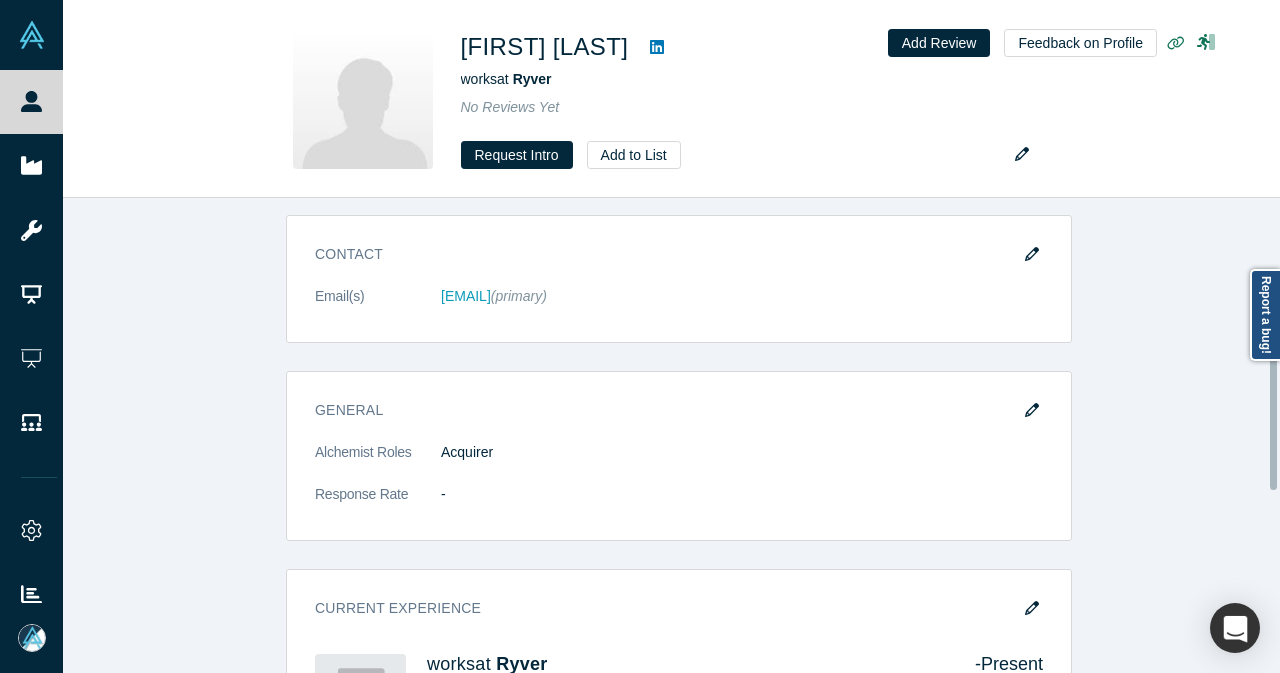 scroll, scrollTop: 400, scrollLeft: 0, axis: vertical 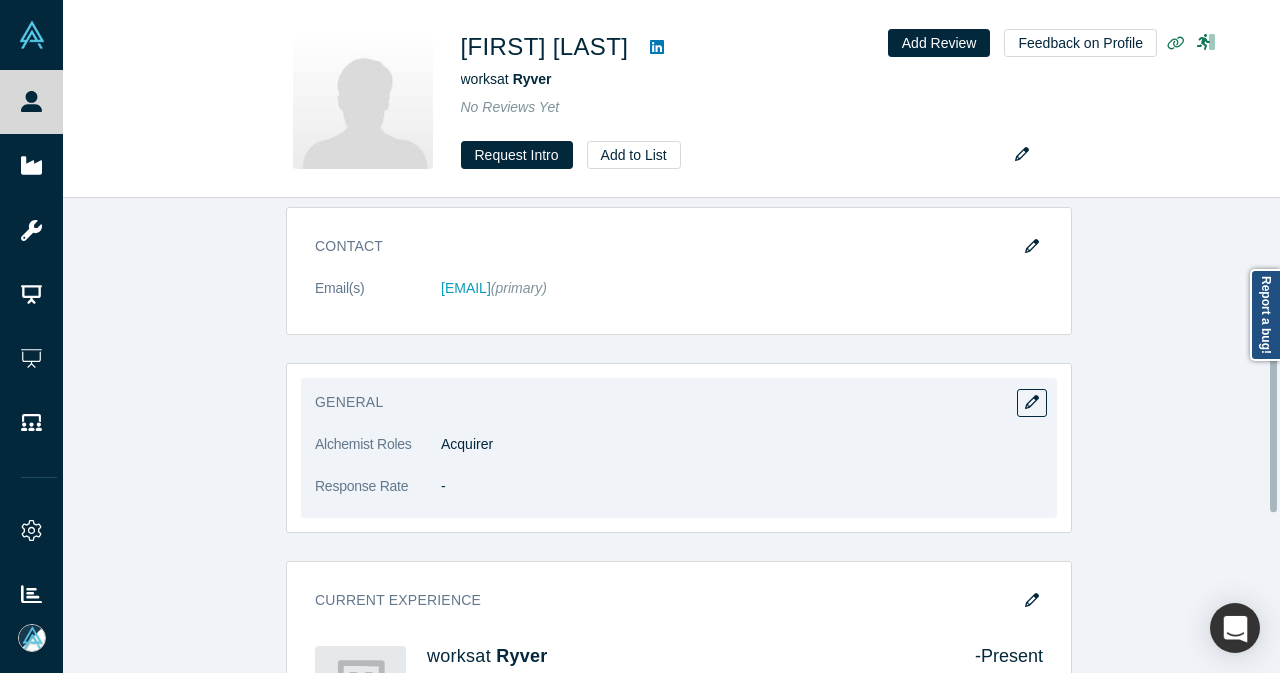 click on "General   Alchemist Roles Acquirer Response Rate -" at bounding box center [679, 448] 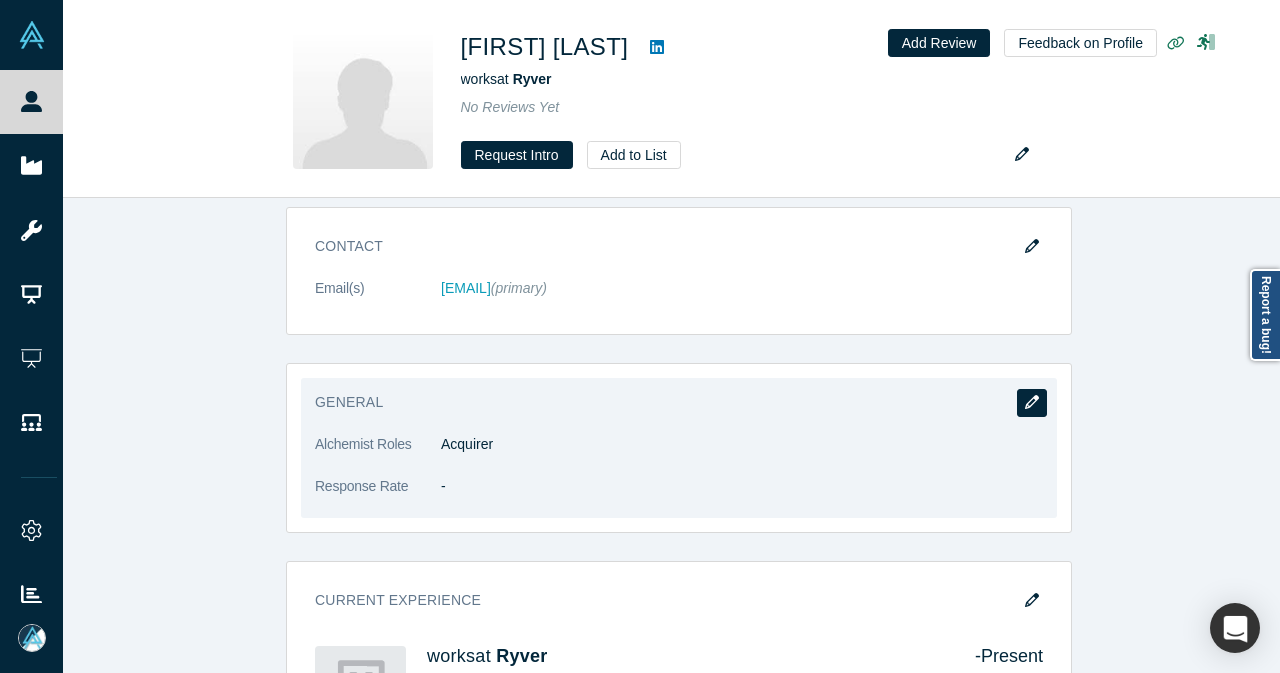 click 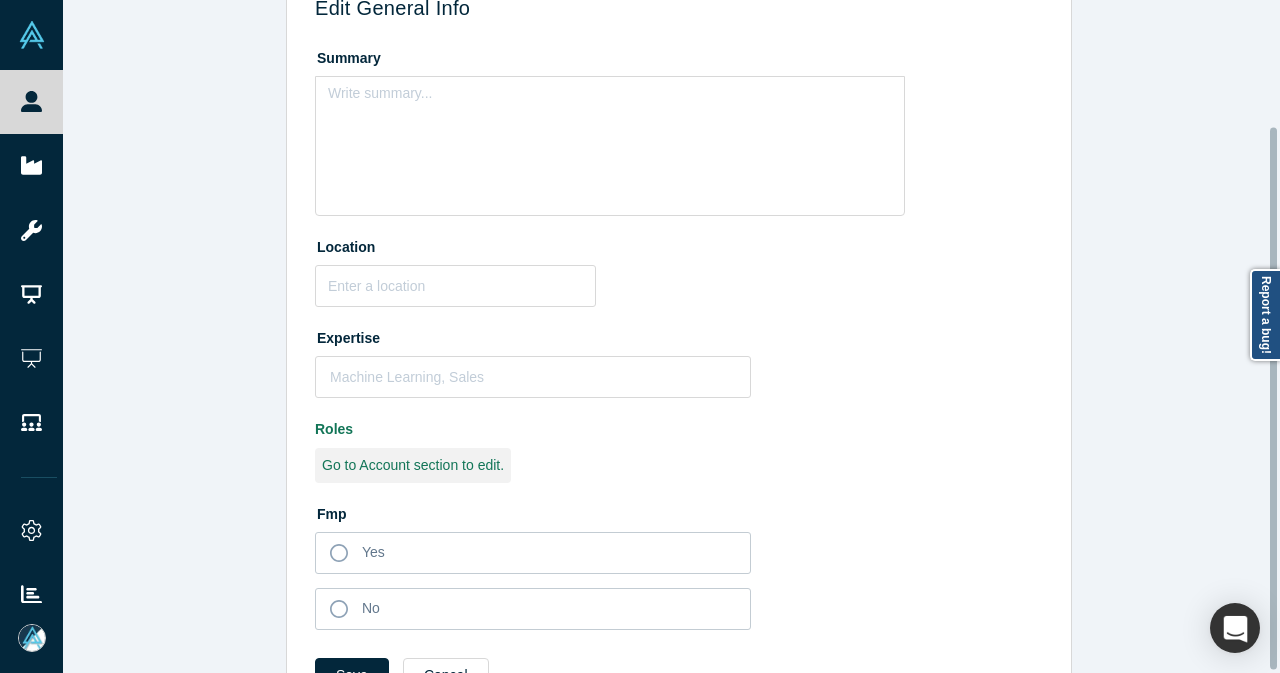 scroll, scrollTop: 157, scrollLeft: 0, axis: vertical 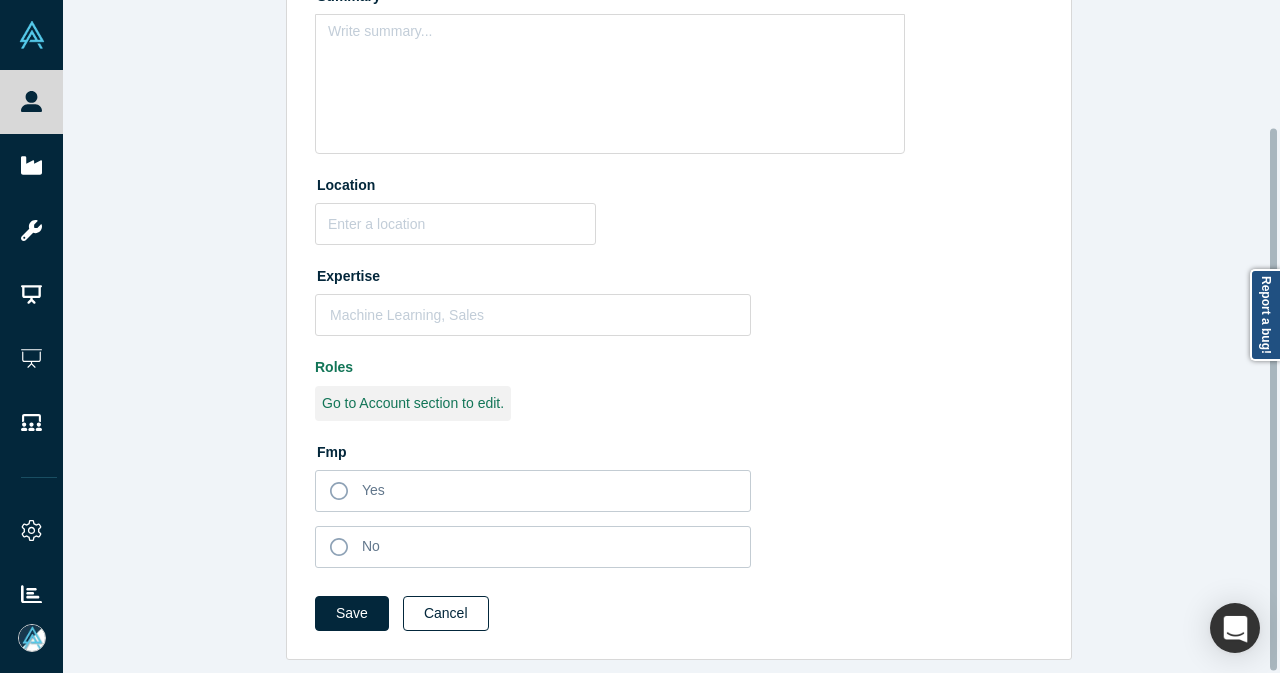click on "Cancel" at bounding box center [446, 613] 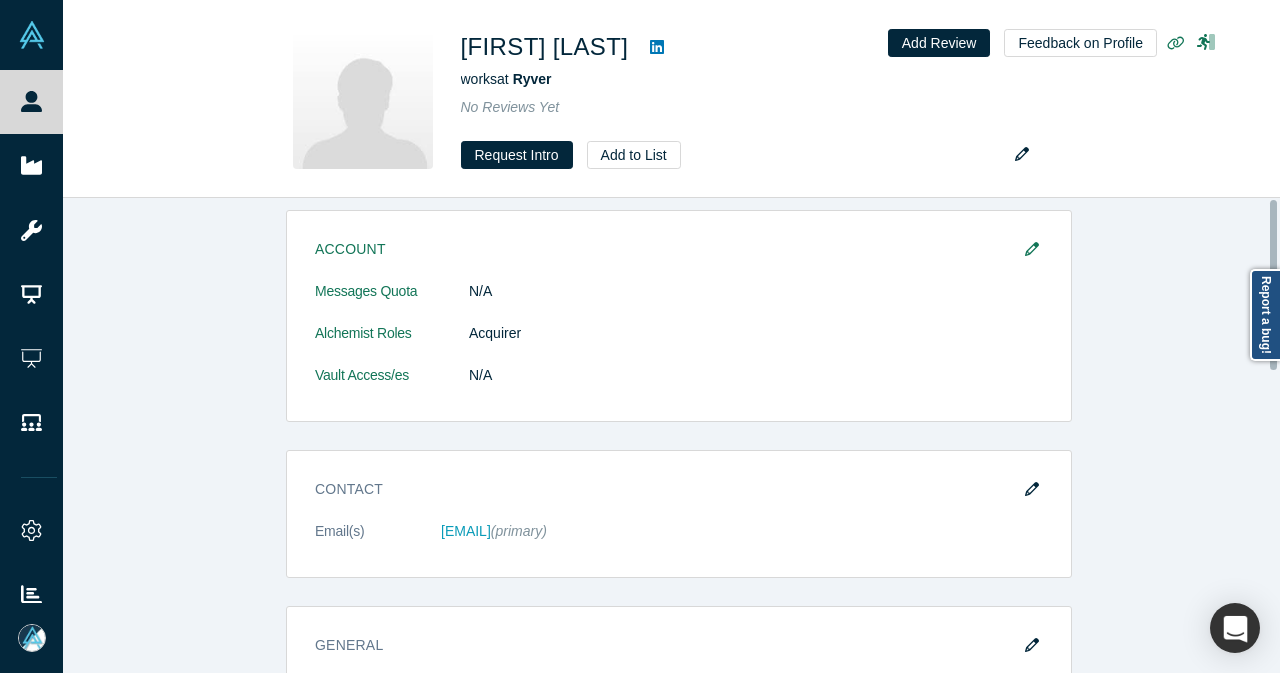 scroll, scrollTop: 0, scrollLeft: 0, axis: both 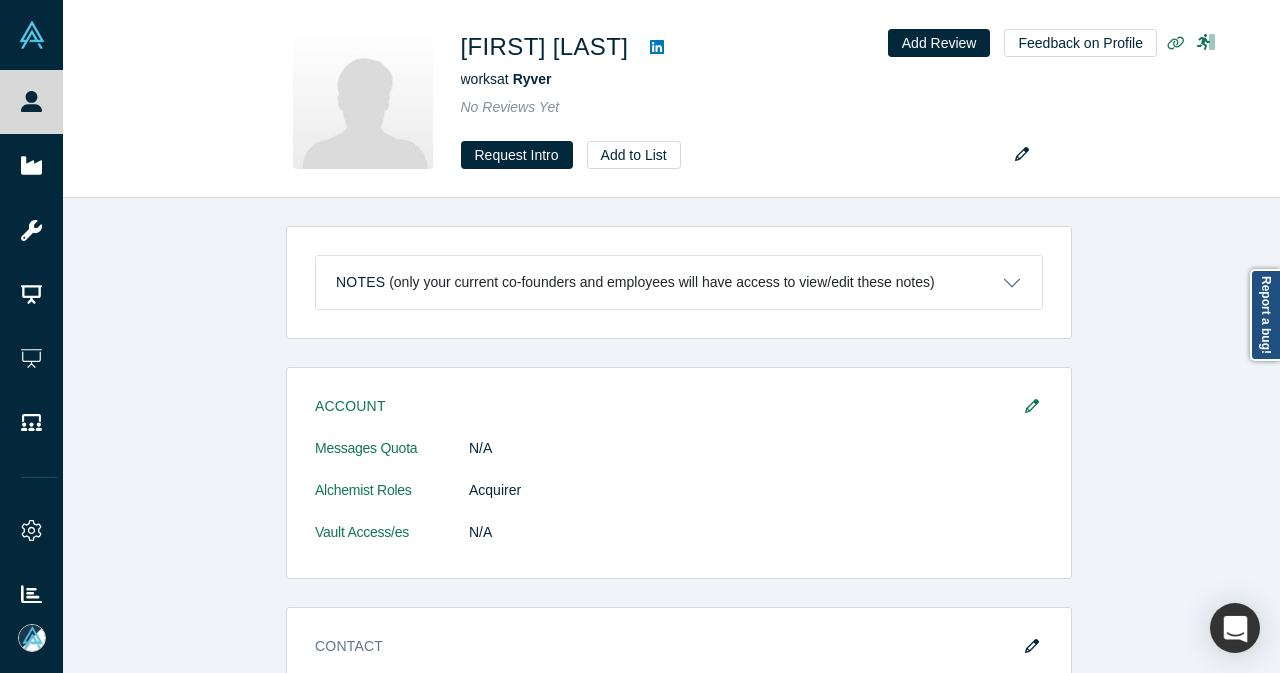 click 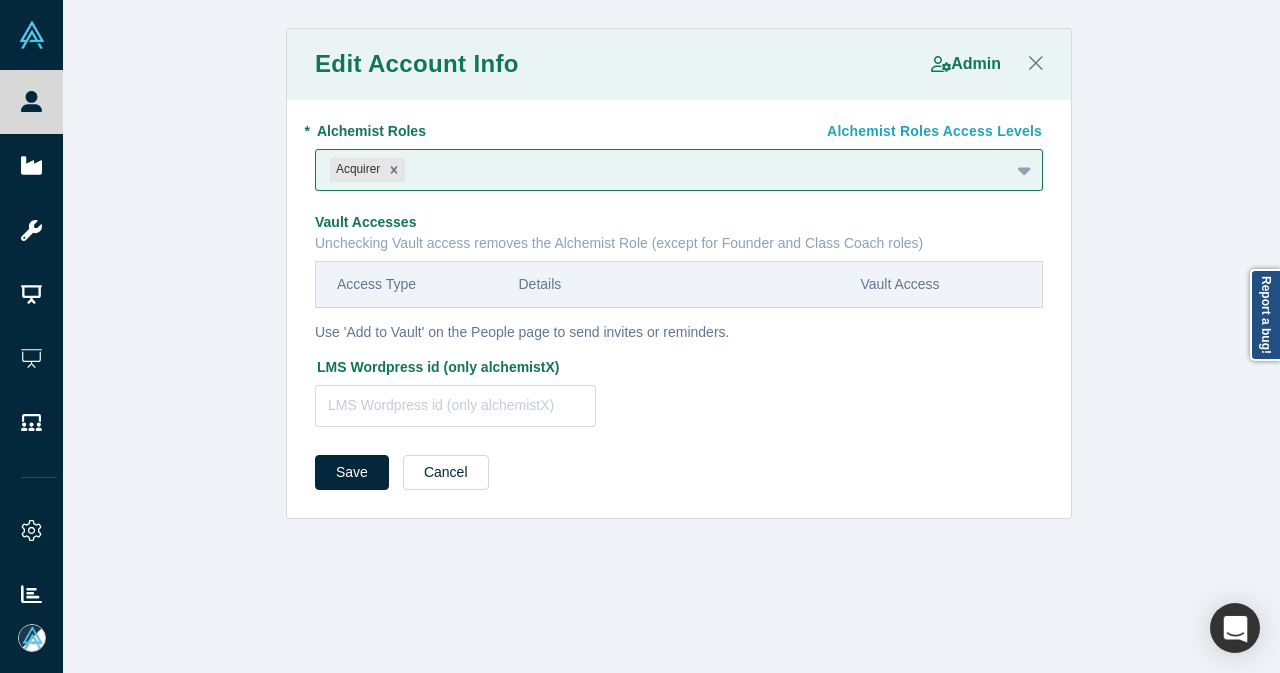 click on "Alchemist Roles Access Levels" at bounding box center (924, 131) 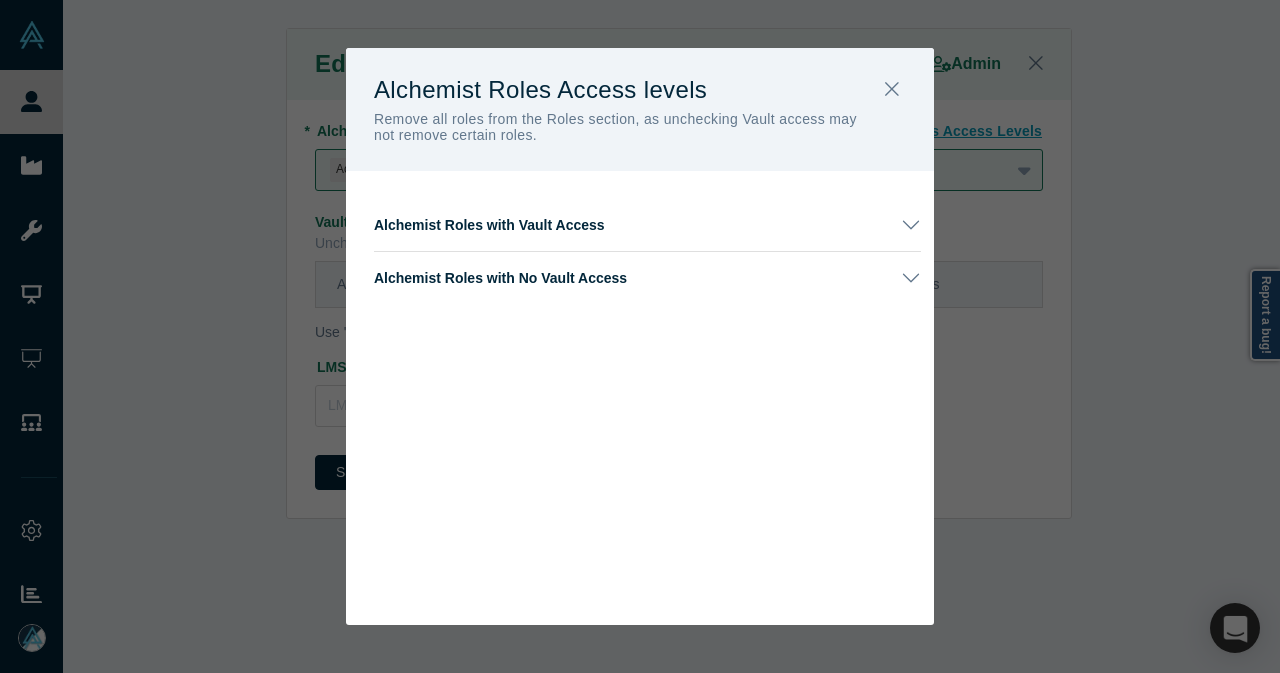 click on "Alchemist Roles with Vault Access" at bounding box center [647, 225] 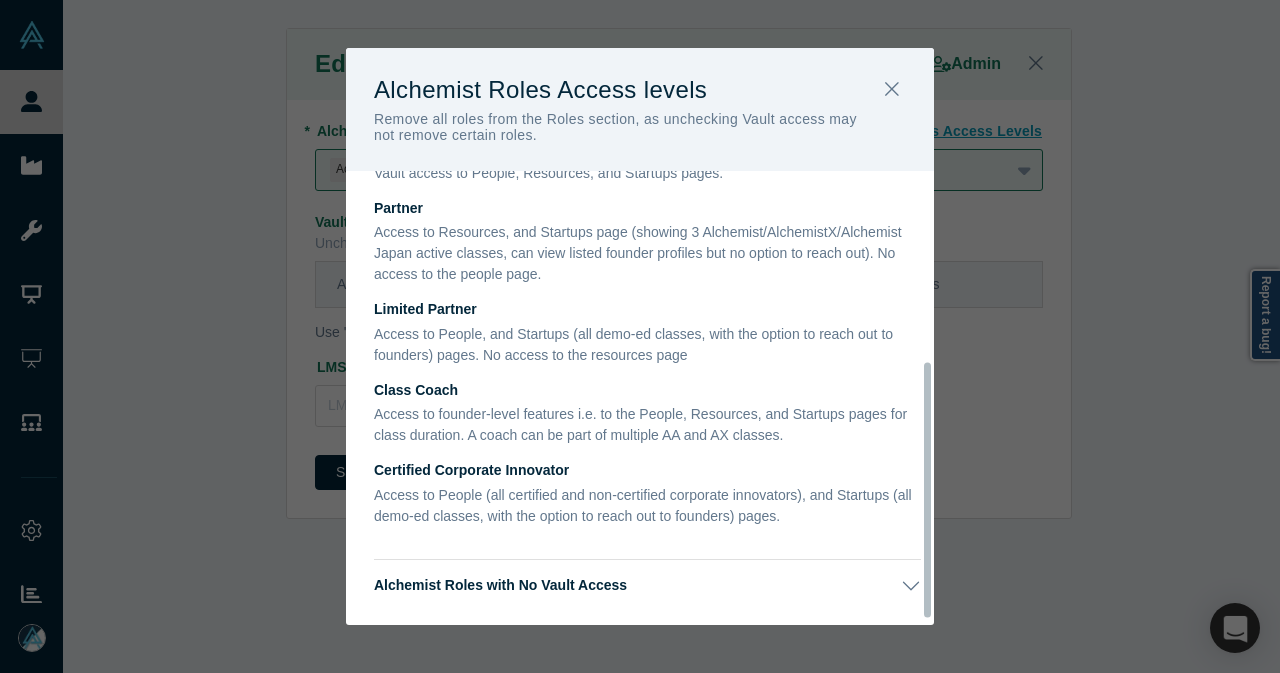 scroll, scrollTop: 335, scrollLeft: 0, axis: vertical 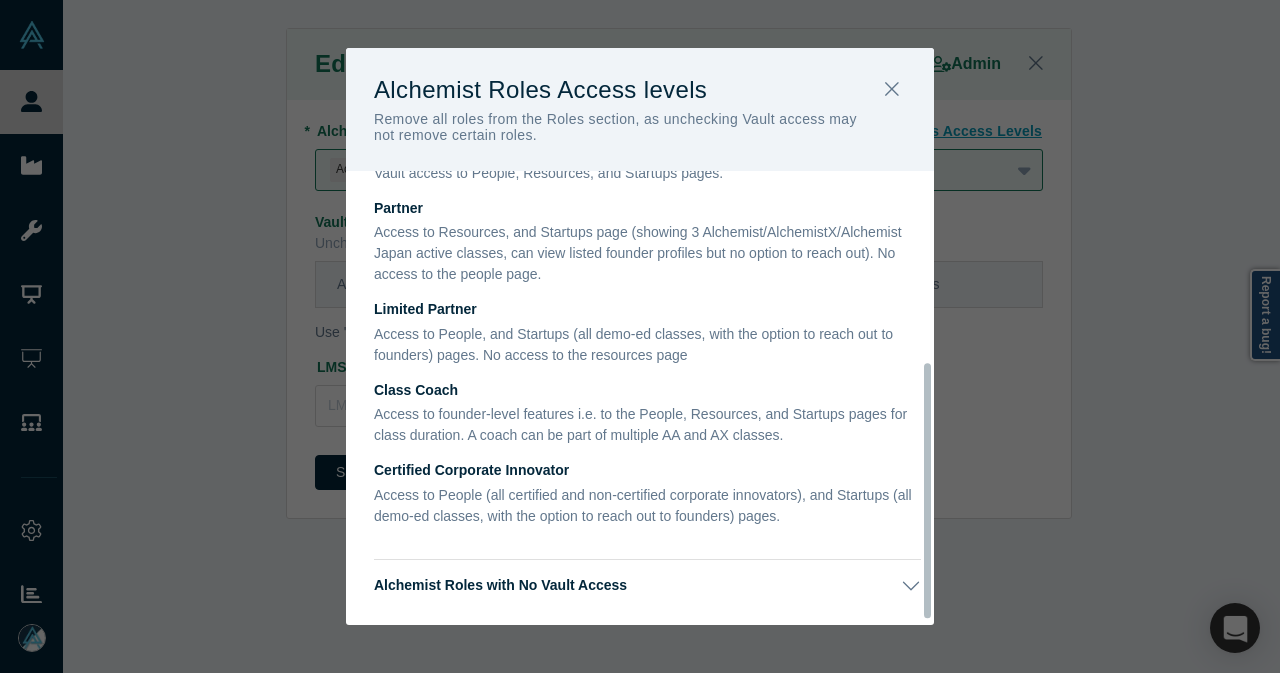 click on "Alchemist Roles with No Vault Access" at bounding box center [647, 586] 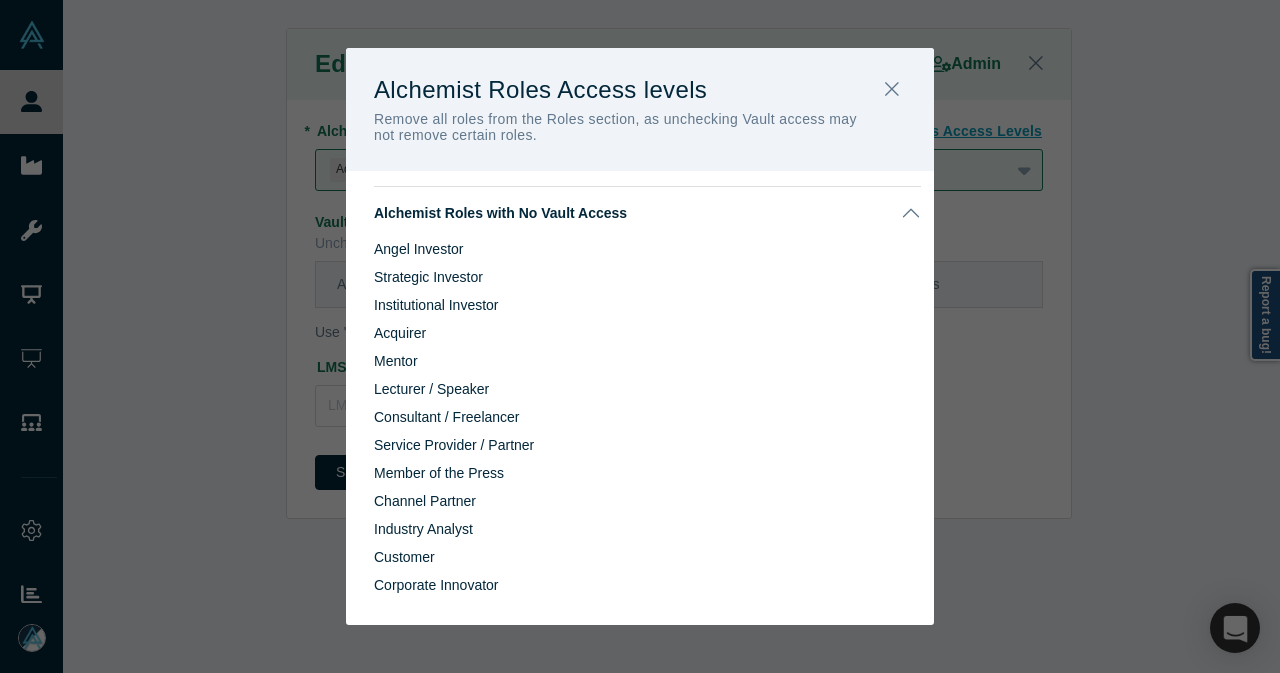scroll, scrollTop: 84, scrollLeft: 0, axis: vertical 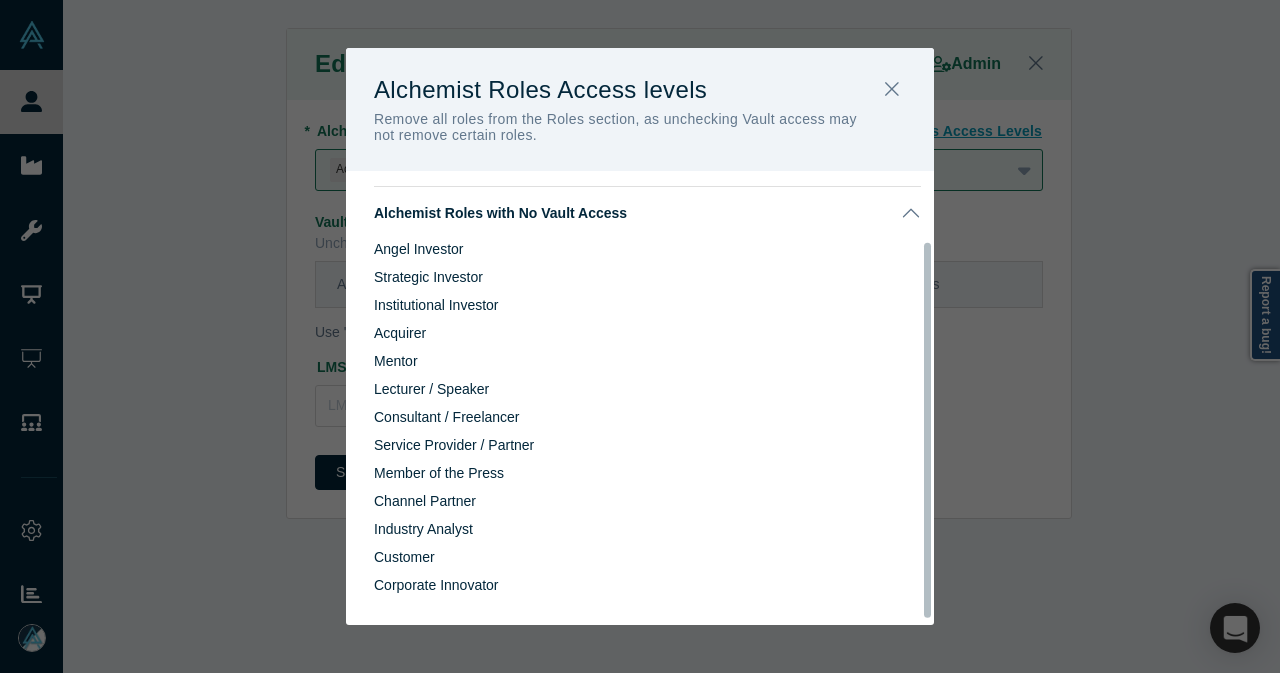click on "Alchemist Roles with No Vault Access" at bounding box center (647, 213) 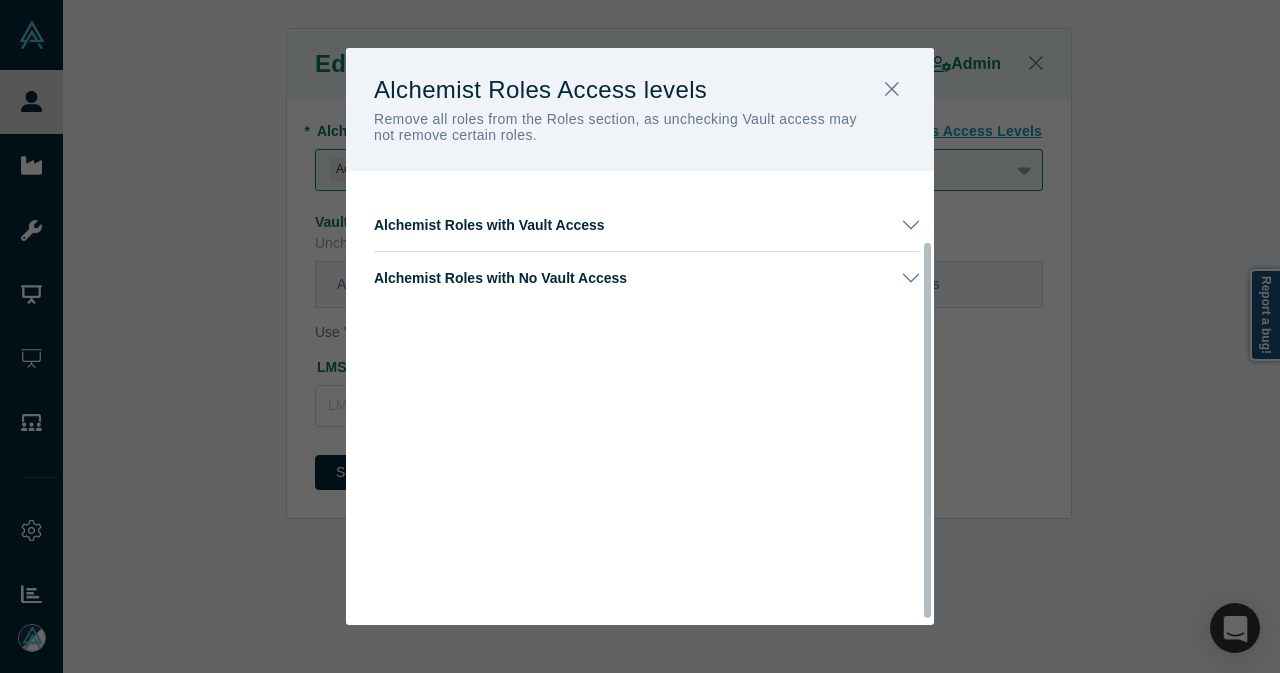 scroll, scrollTop: 0, scrollLeft: 0, axis: both 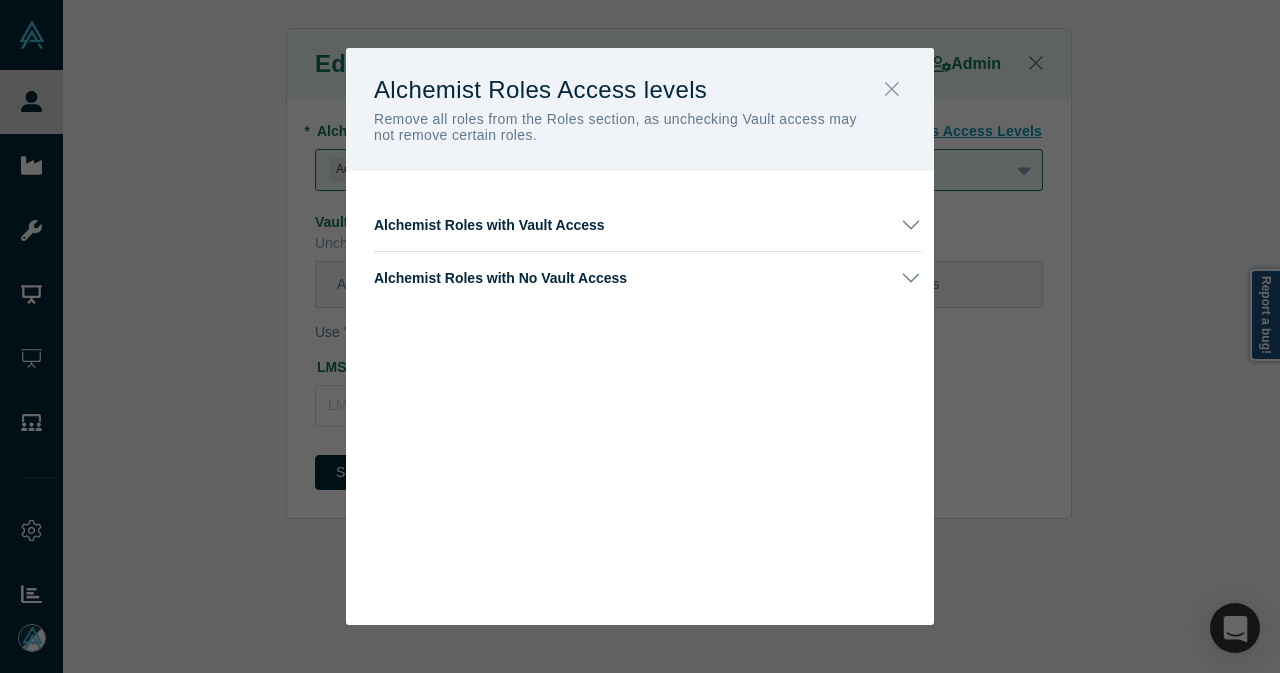 click 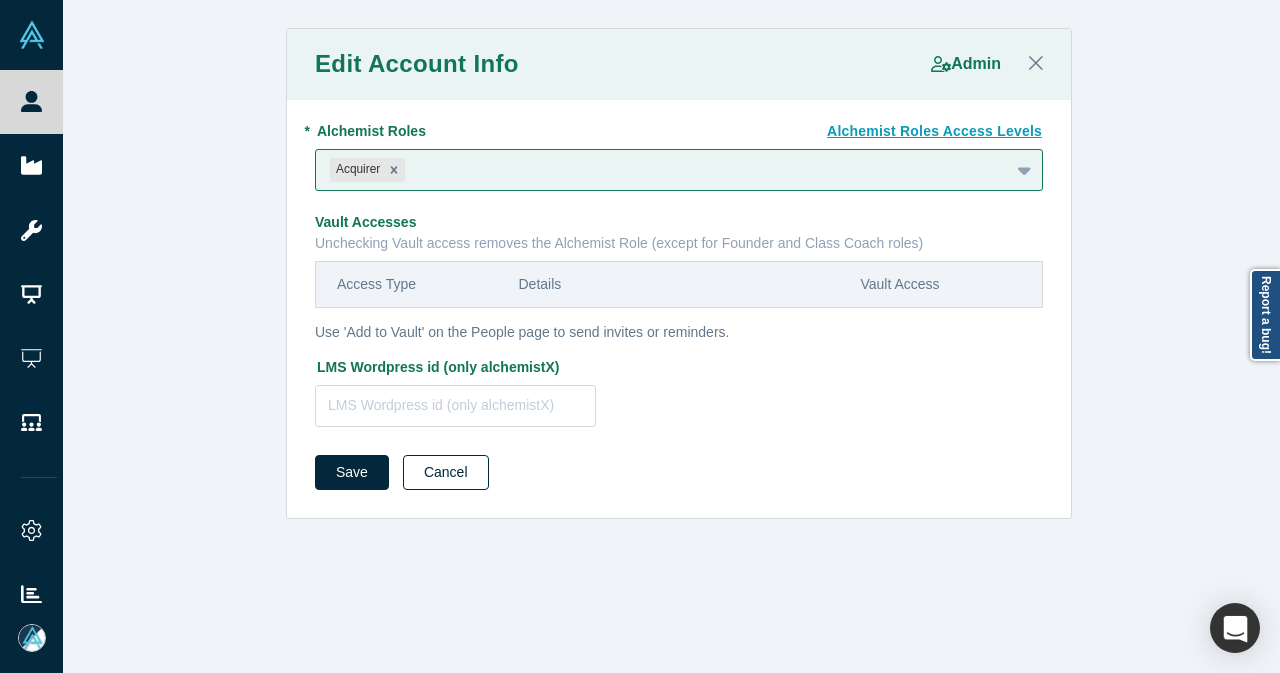 click on "Cancel" at bounding box center (446, 472) 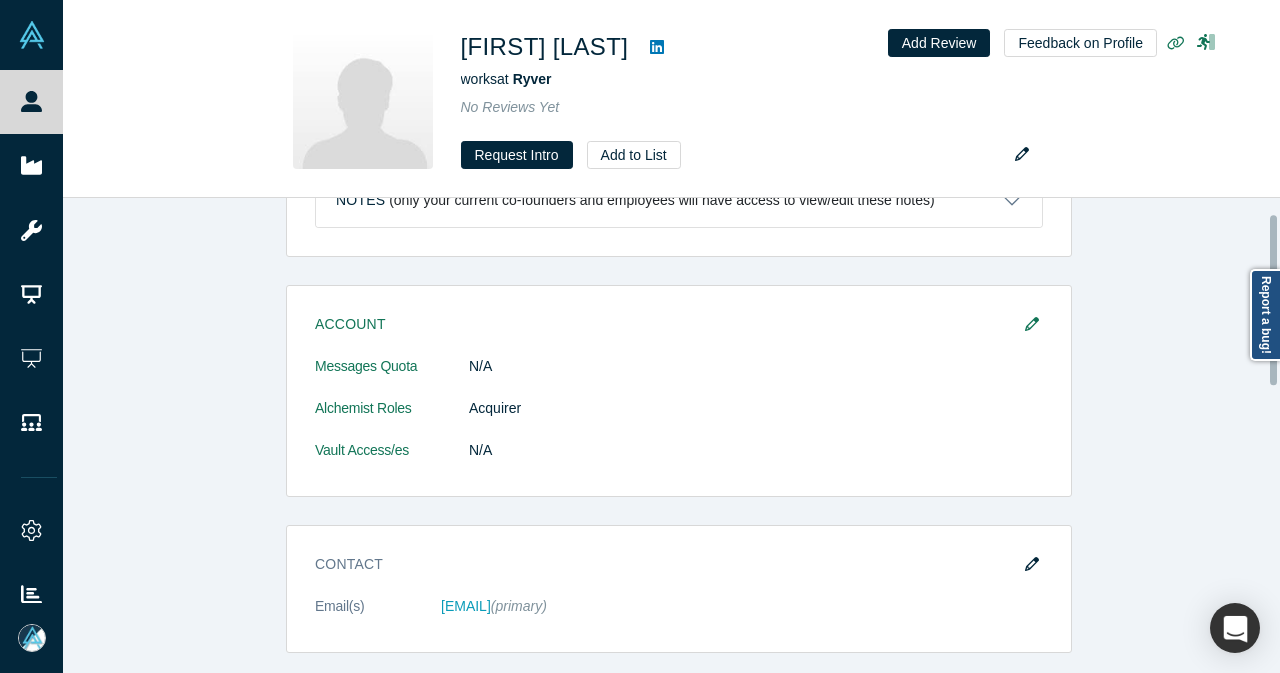 scroll, scrollTop: 0, scrollLeft: 0, axis: both 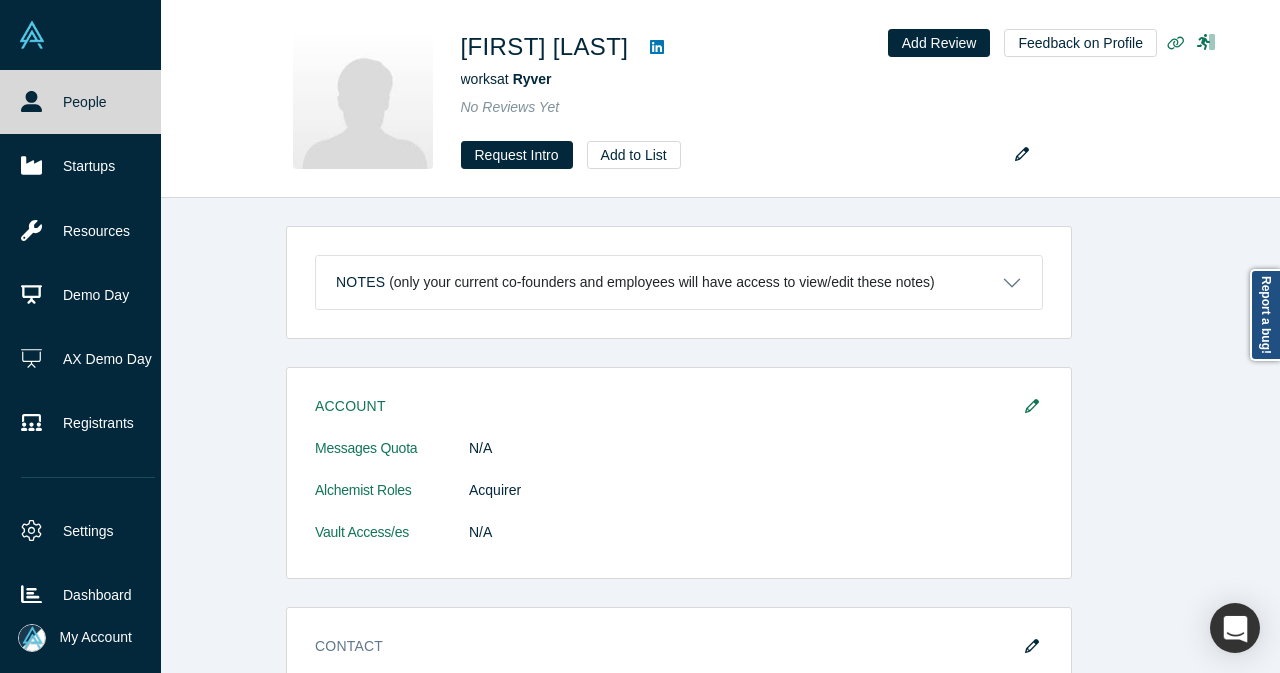 click 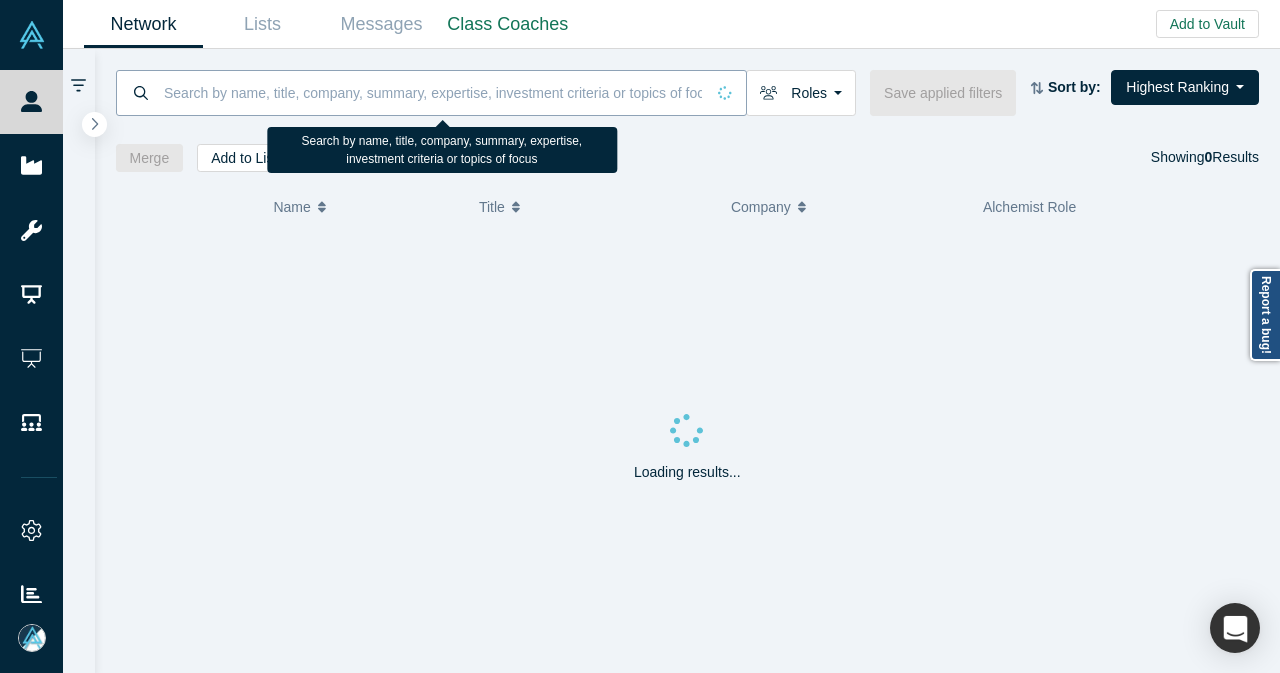 click at bounding box center (433, 92) 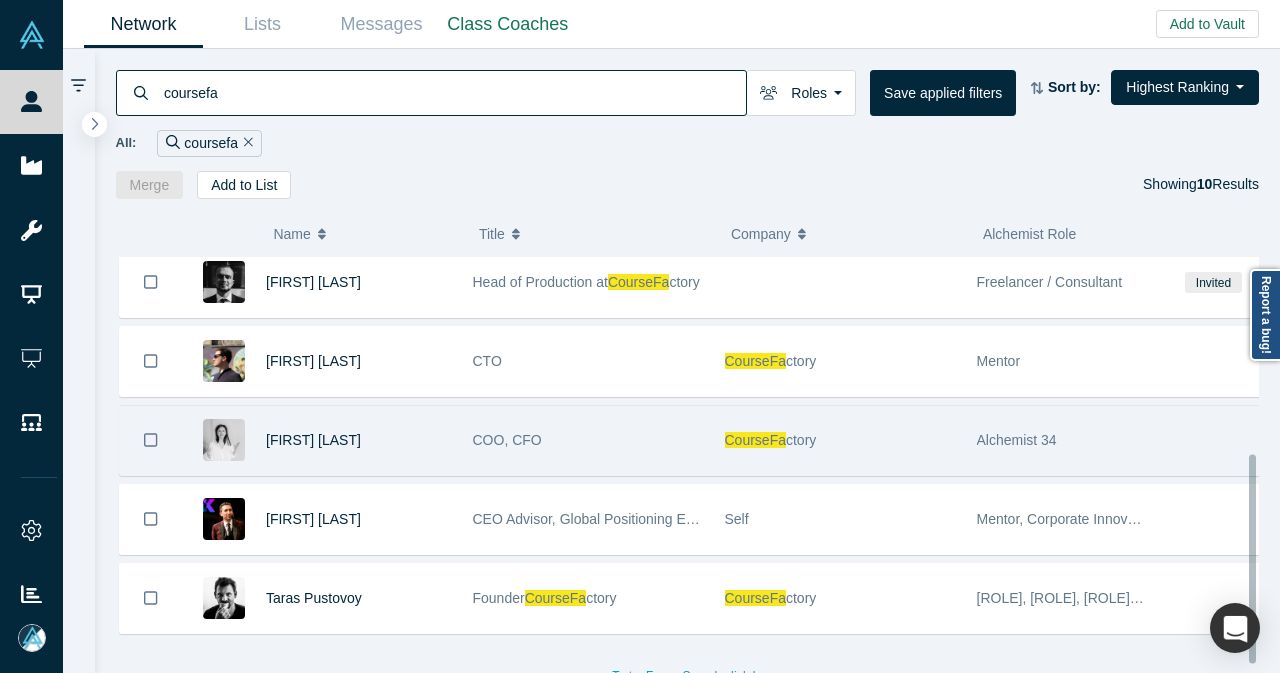 scroll, scrollTop: 411, scrollLeft: 0, axis: vertical 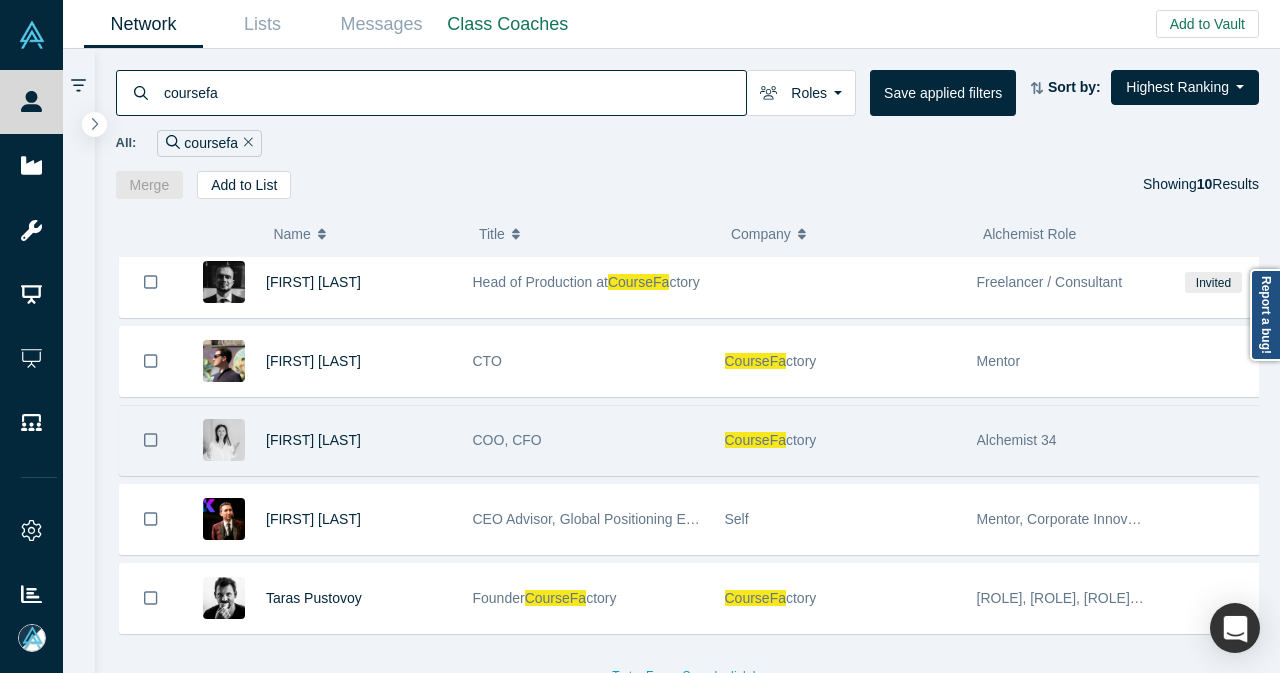 type on "coursefa" 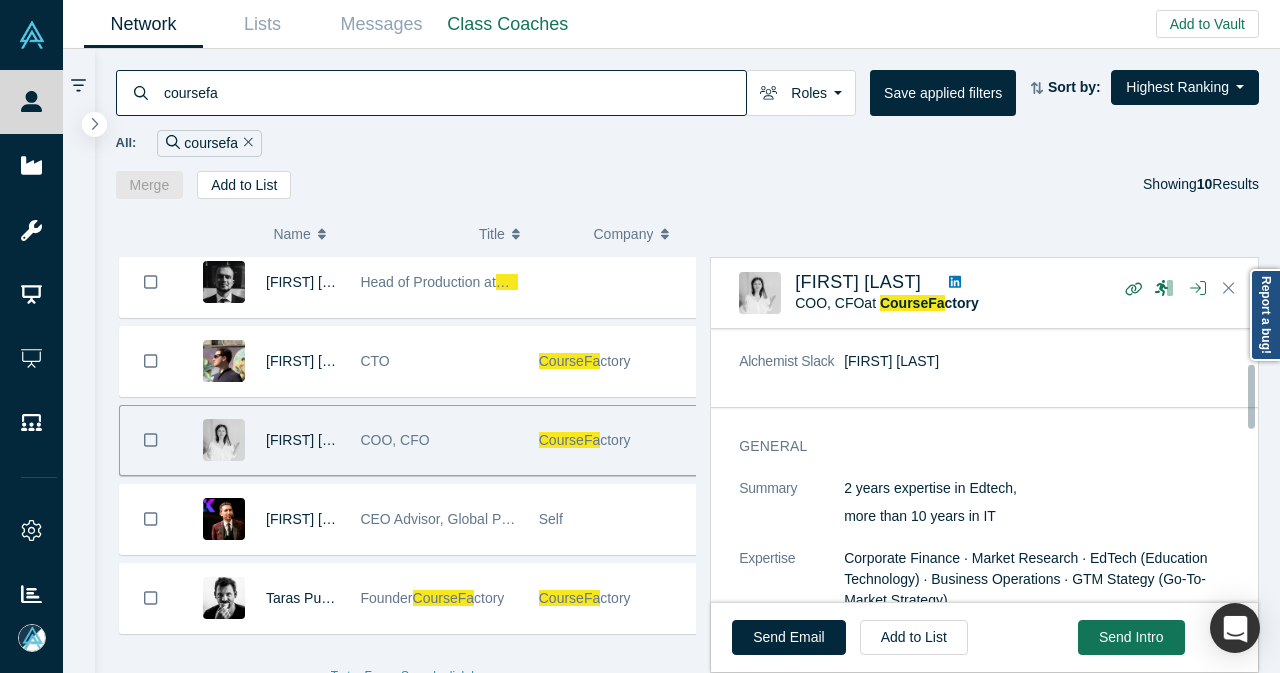 scroll, scrollTop: 200, scrollLeft: 0, axis: vertical 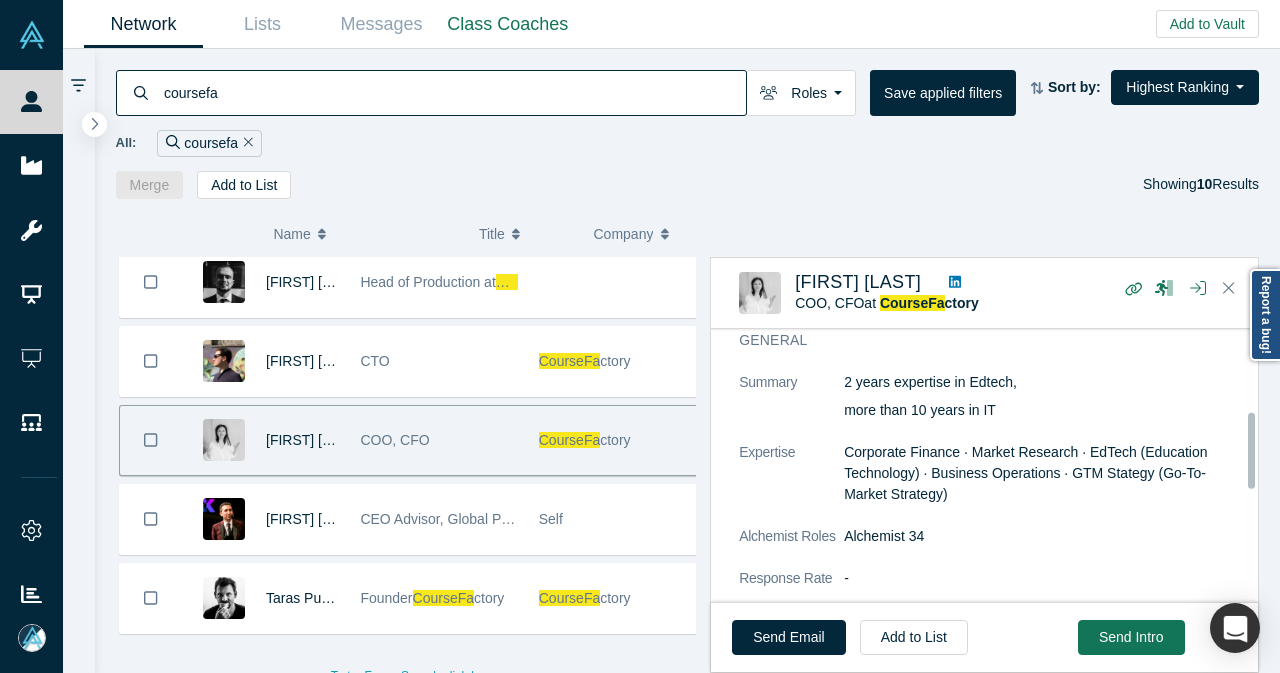 click 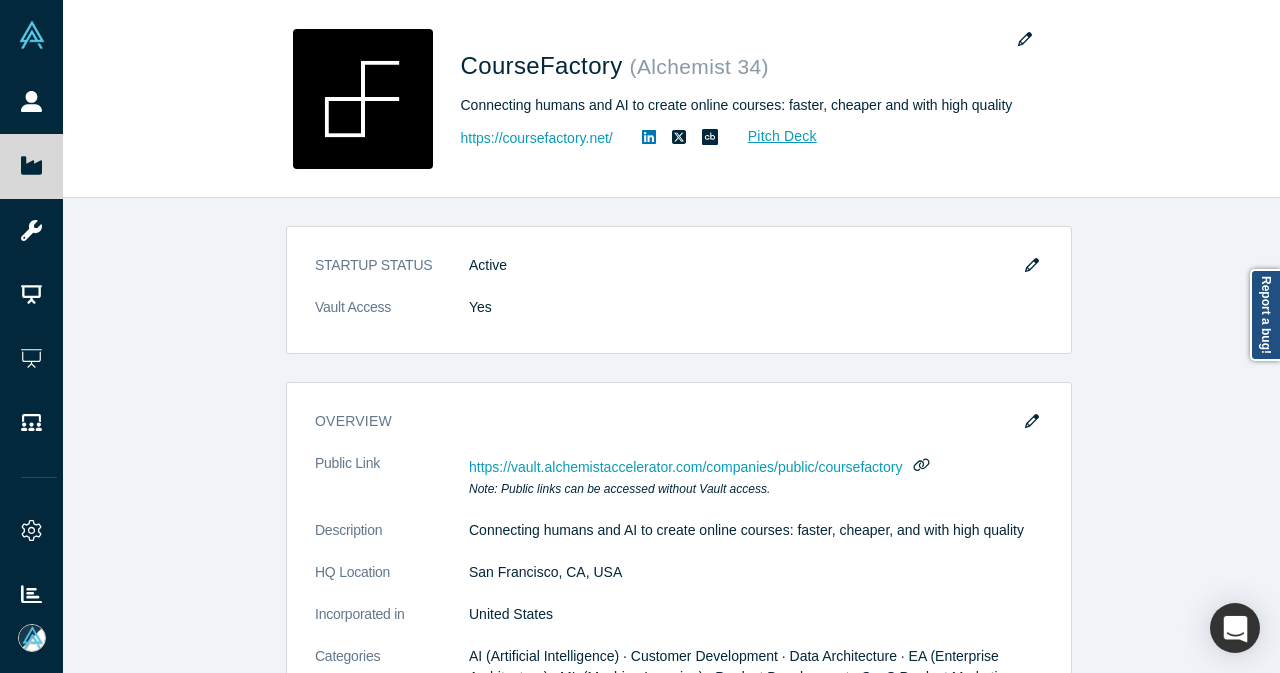scroll, scrollTop: 0, scrollLeft: 0, axis: both 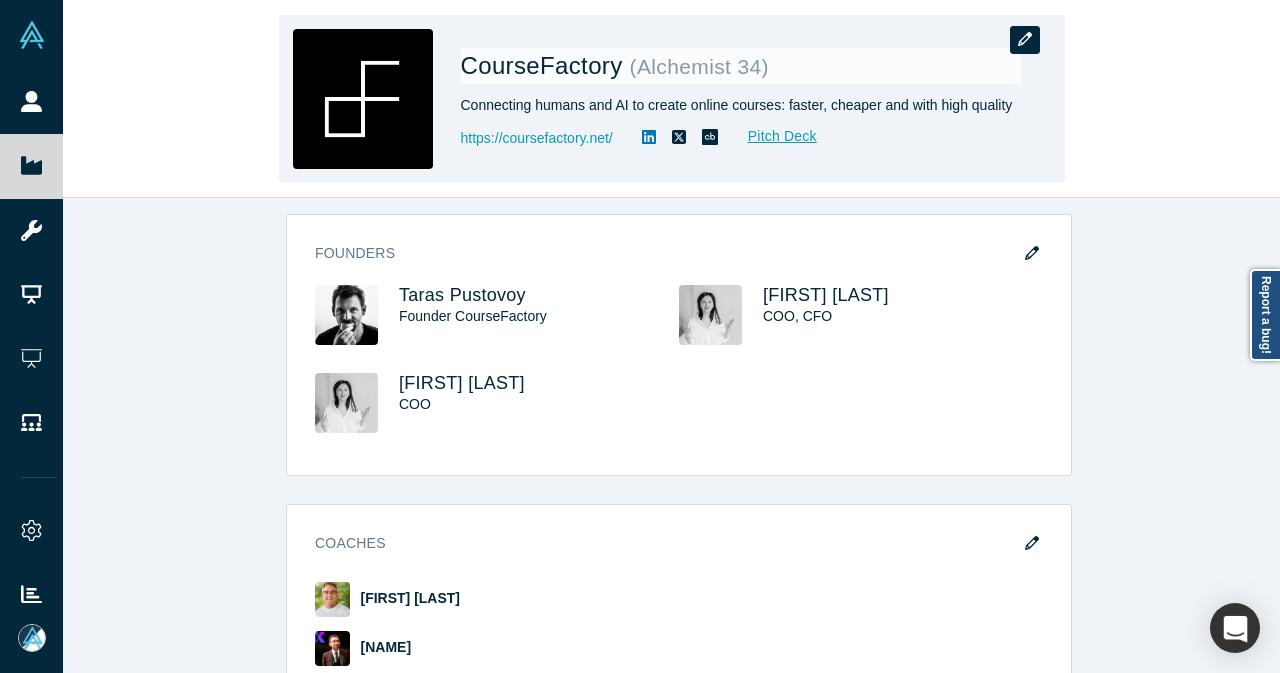 click 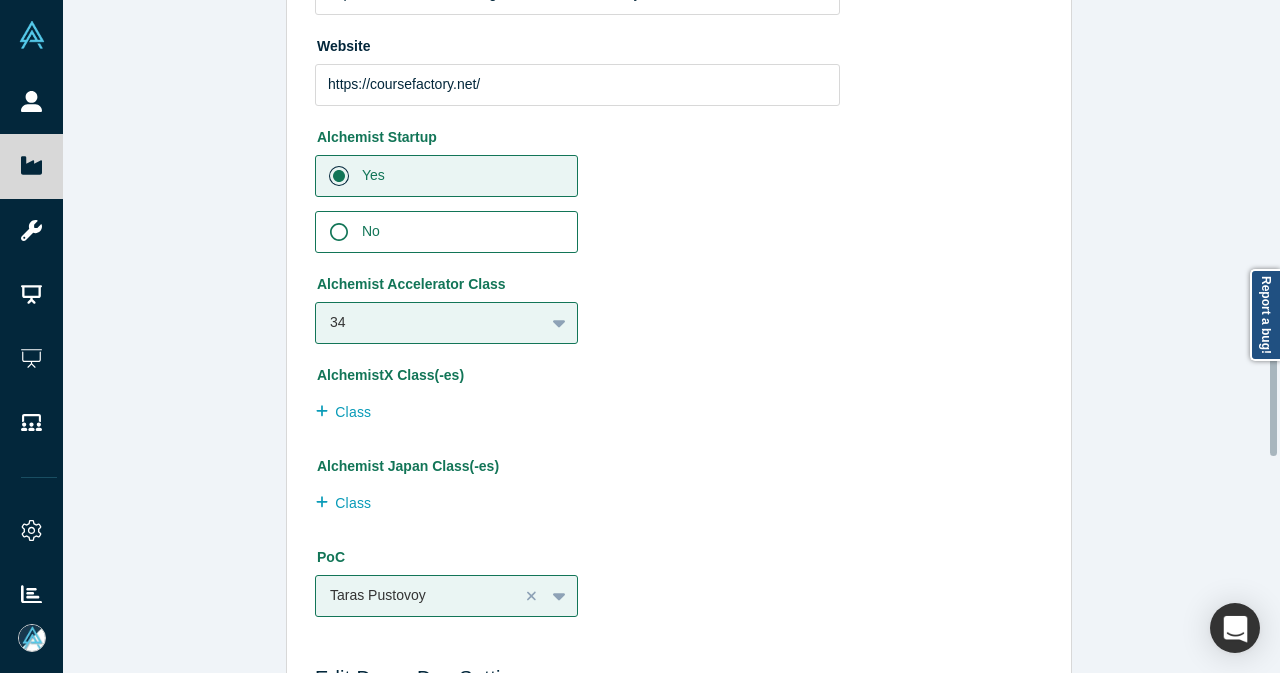scroll, scrollTop: 1100, scrollLeft: 0, axis: vertical 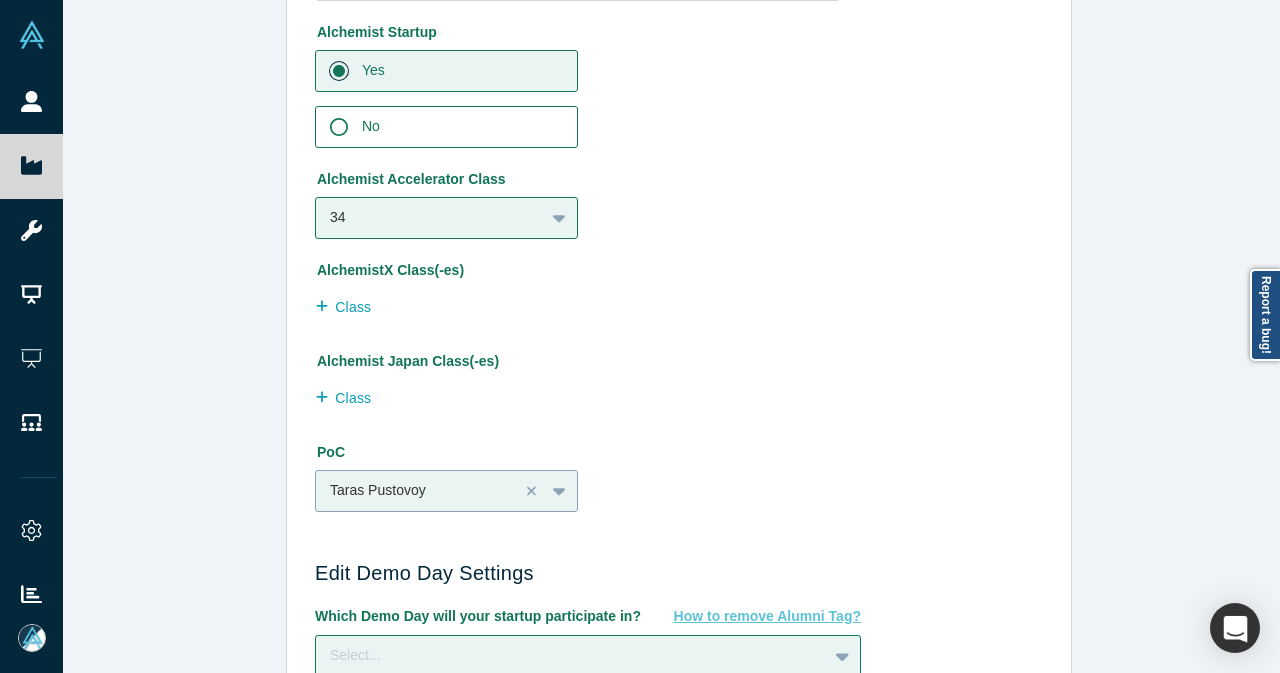 click 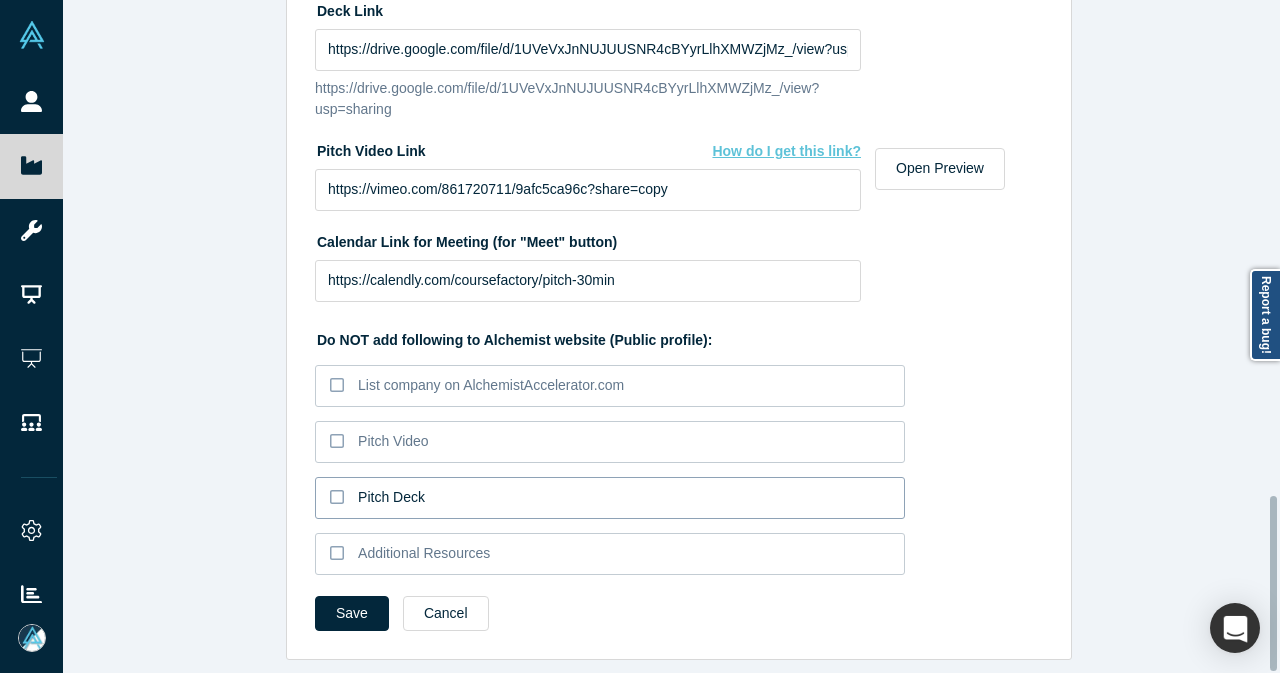 scroll, scrollTop: 1900, scrollLeft: 0, axis: vertical 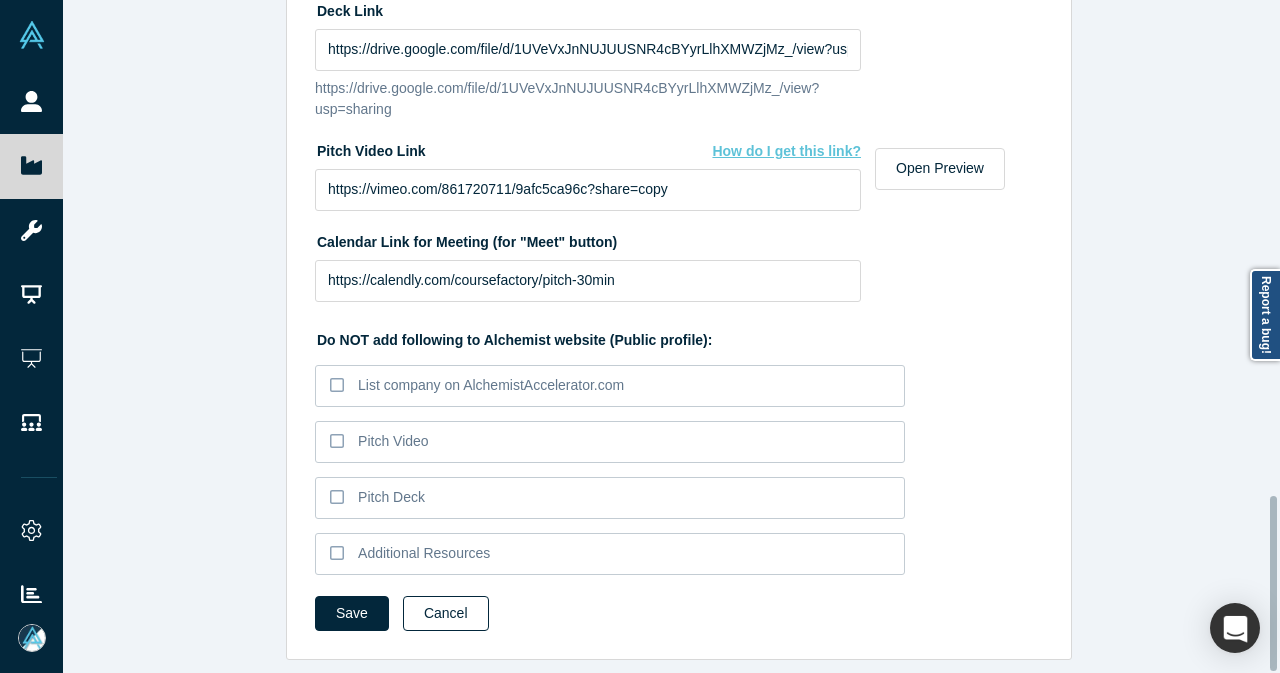 click on "Cancel" at bounding box center (446, 613) 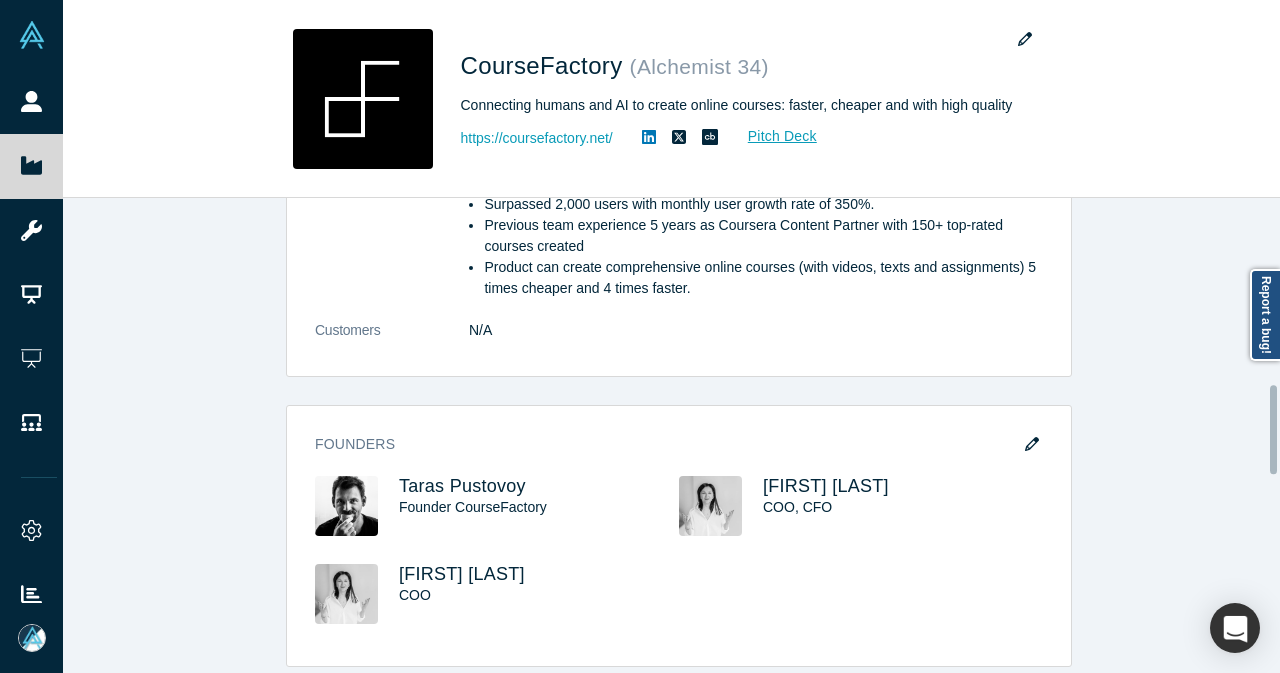 scroll, scrollTop: 1000, scrollLeft: 0, axis: vertical 